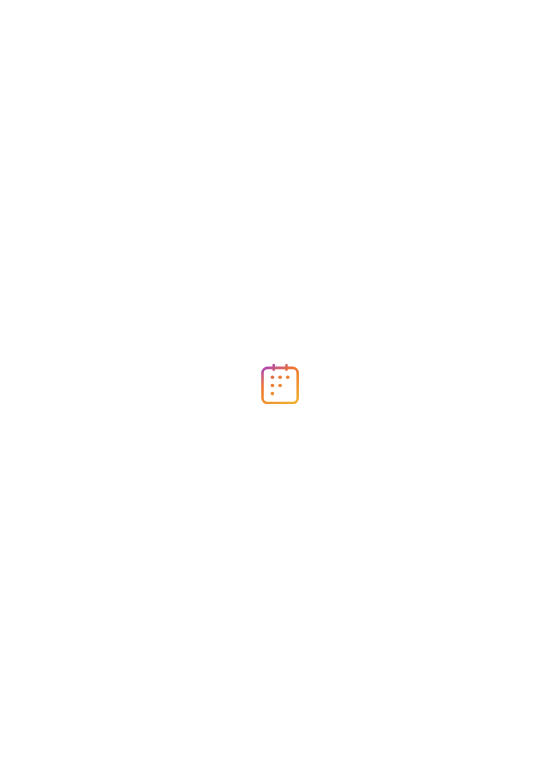 scroll, scrollTop: 0, scrollLeft: 0, axis: both 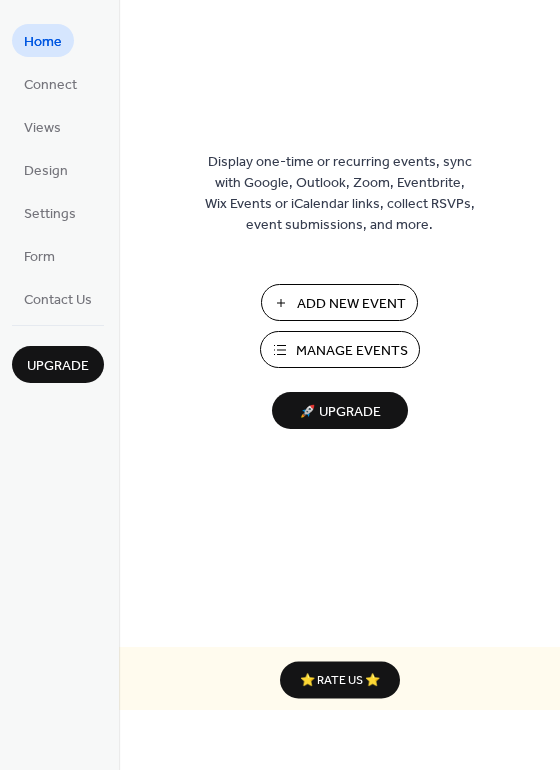 click on "Manage Events" at bounding box center [352, 351] 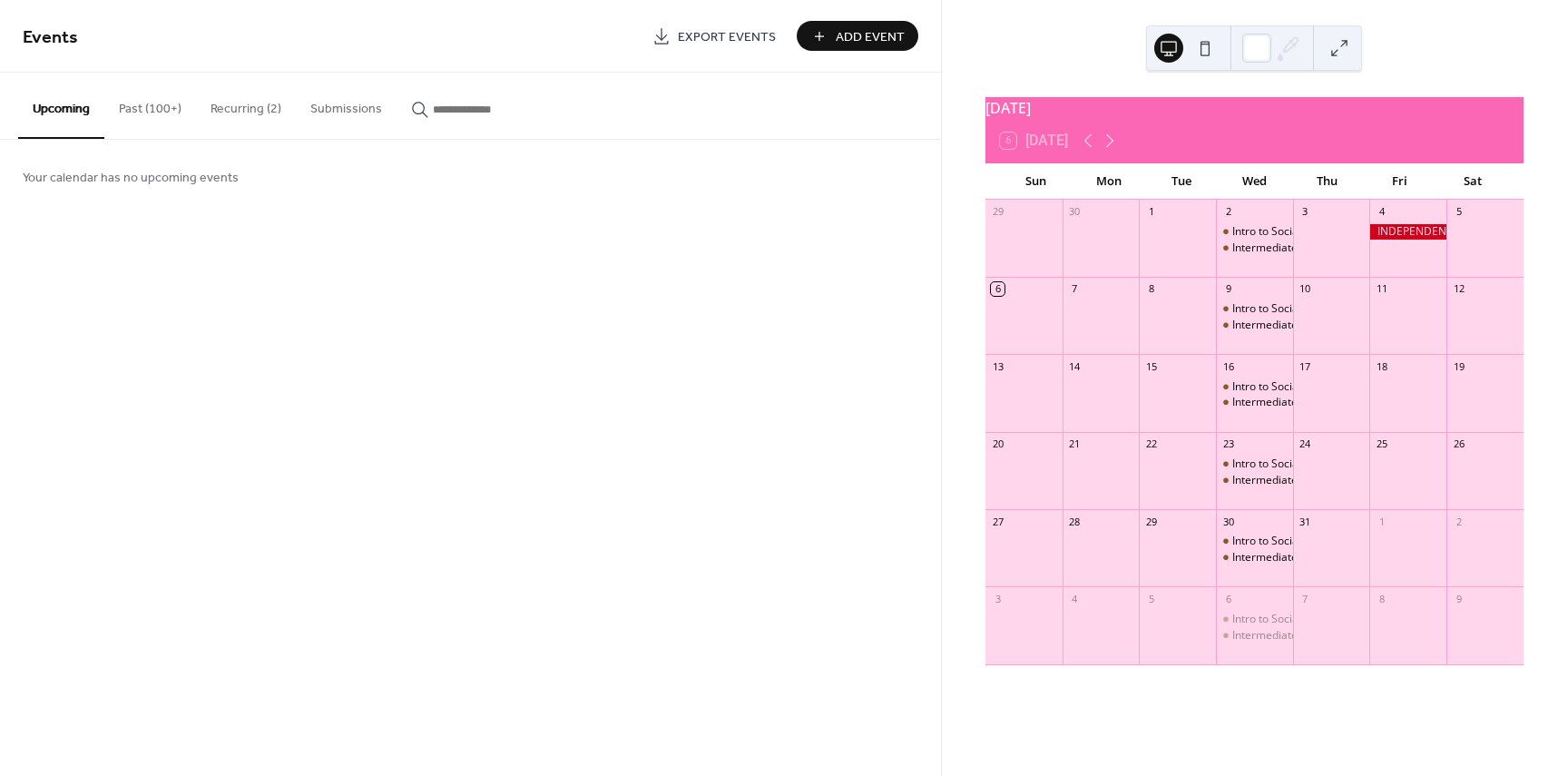 scroll, scrollTop: 0, scrollLeft: 0, axis: both 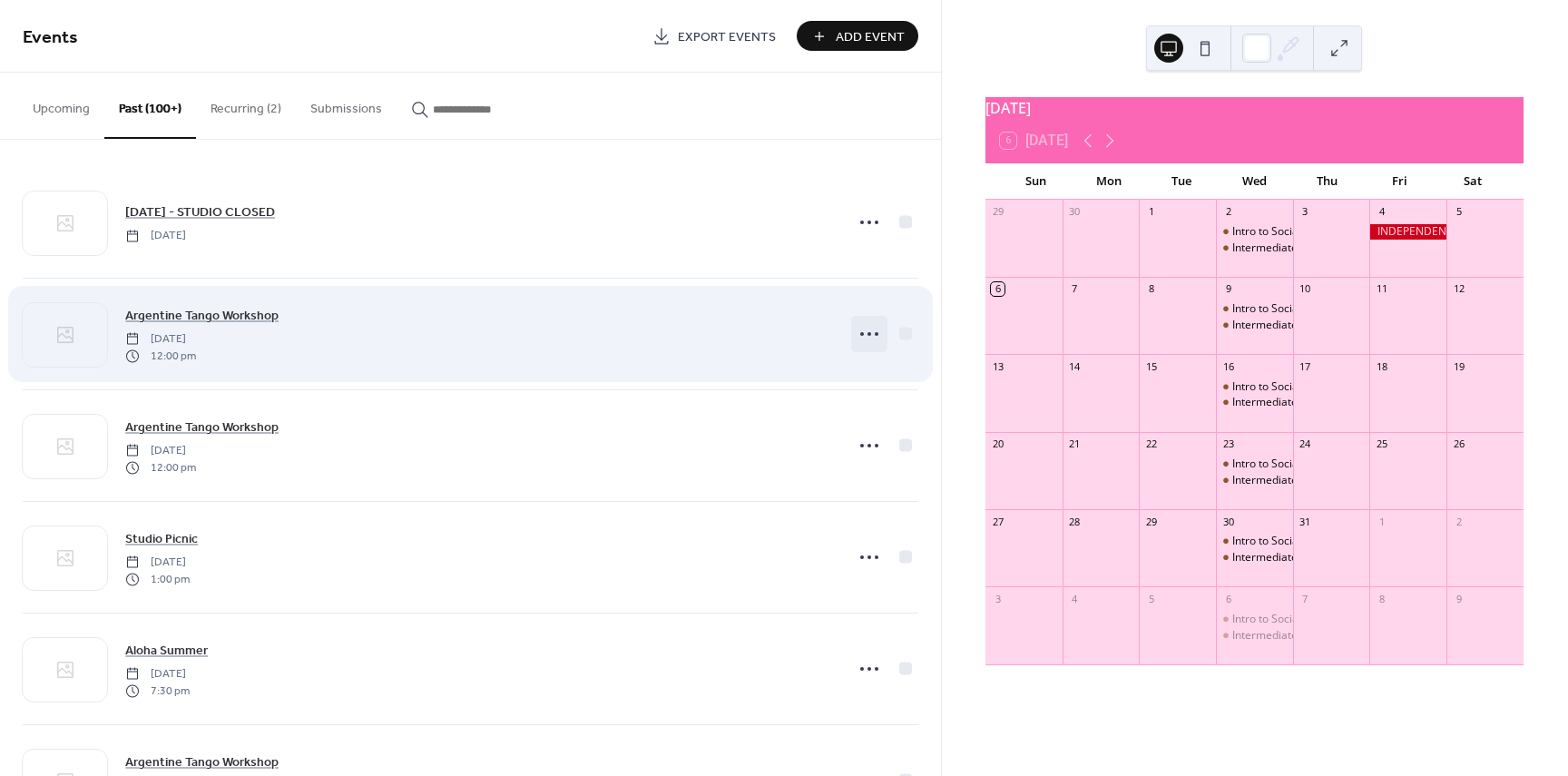 click 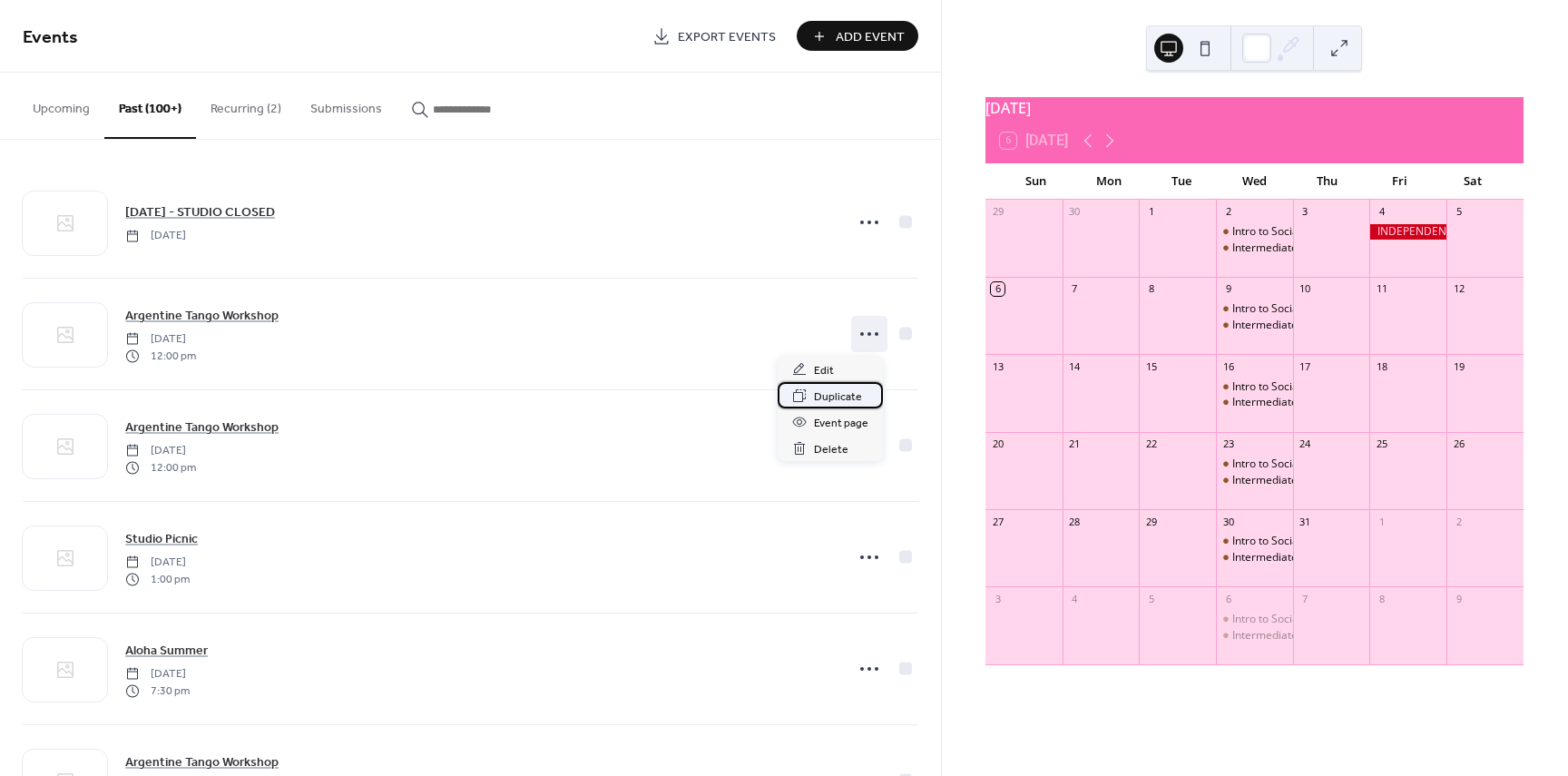 click on "Duplicate" at bounding box center (838, 397) 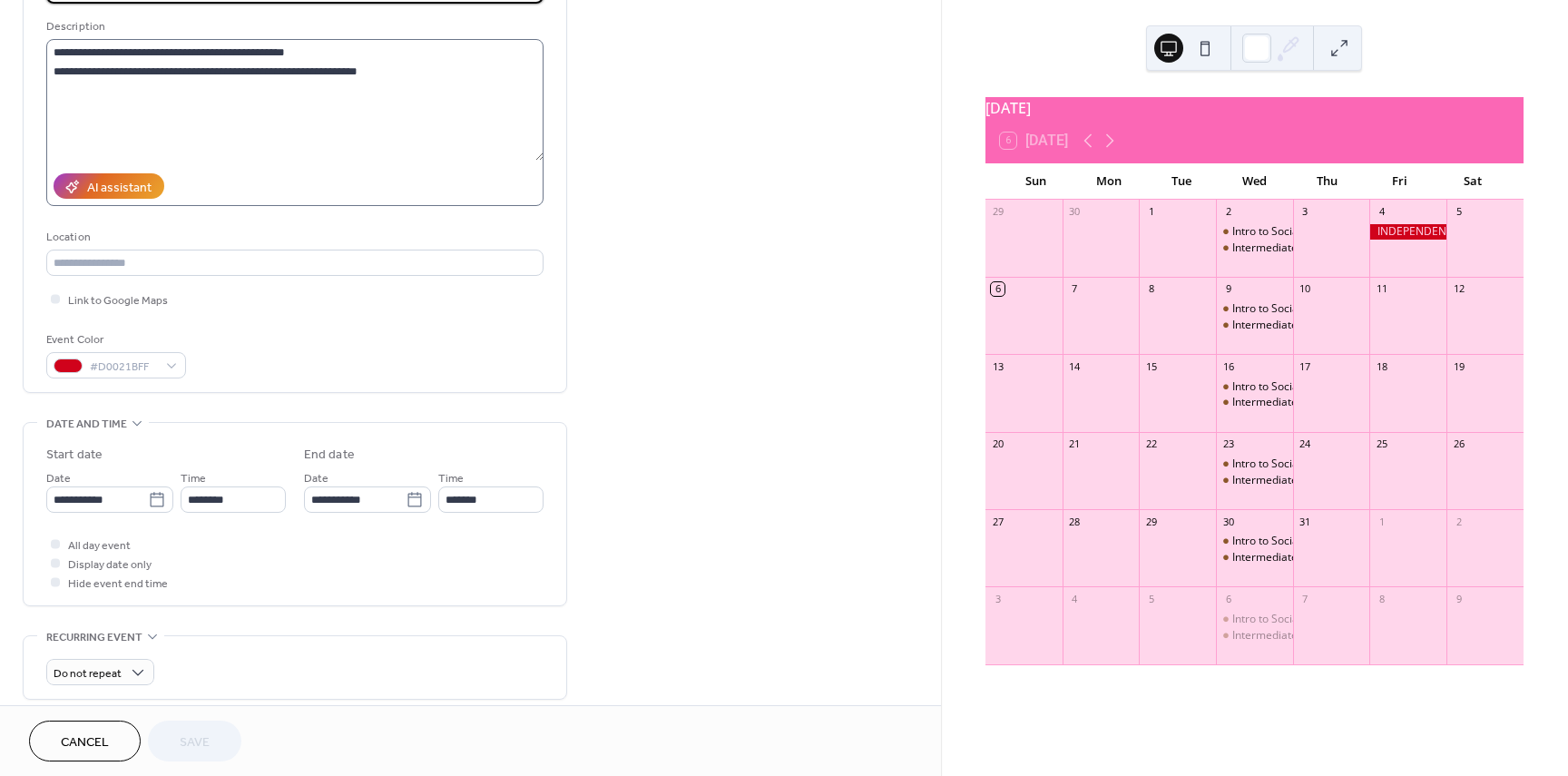 scroll, scrollTop: 182, scrollLeft: 0, axis: vertical 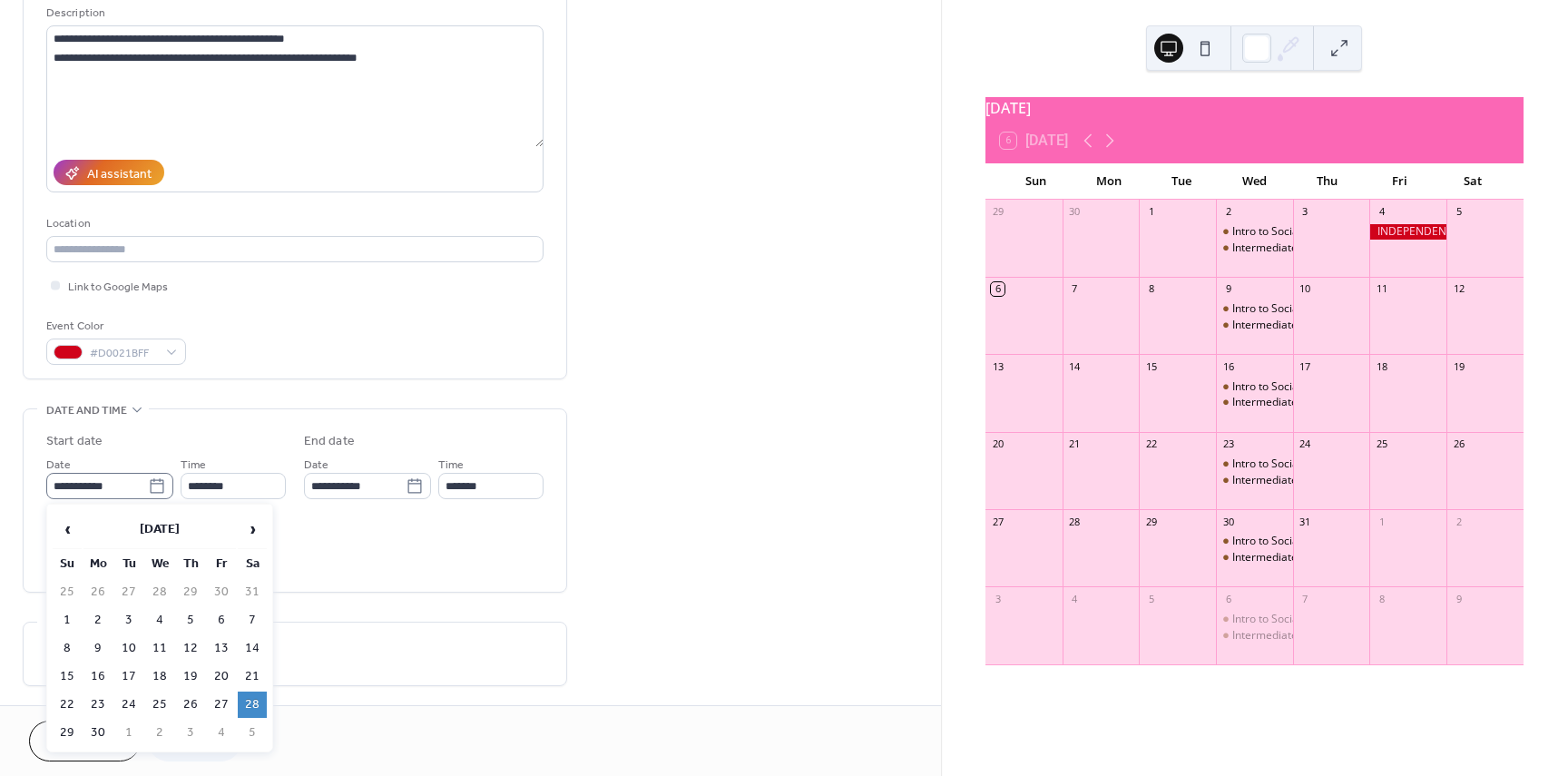 click 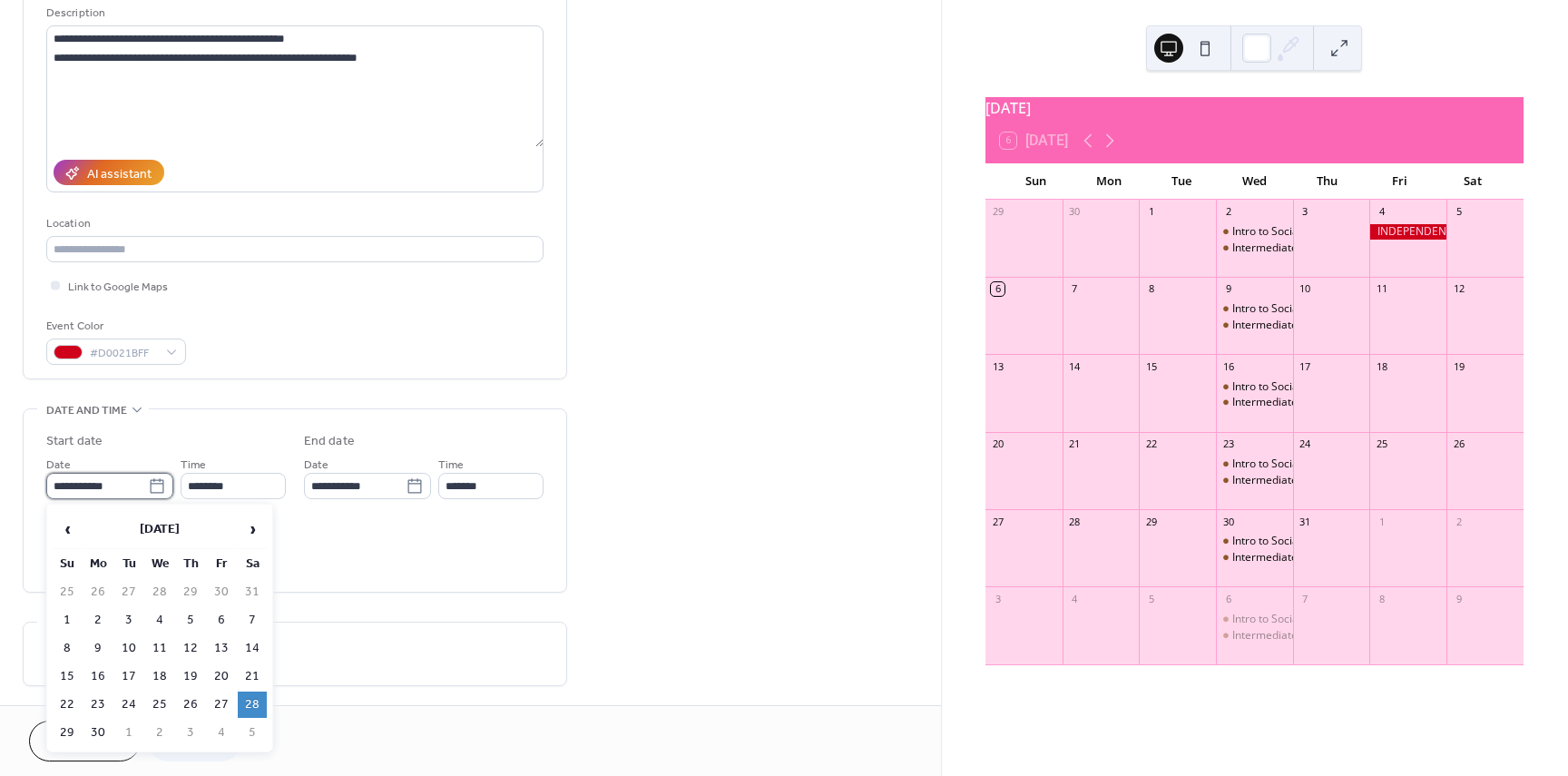 click on "**********" at bounding box center (97, 486) 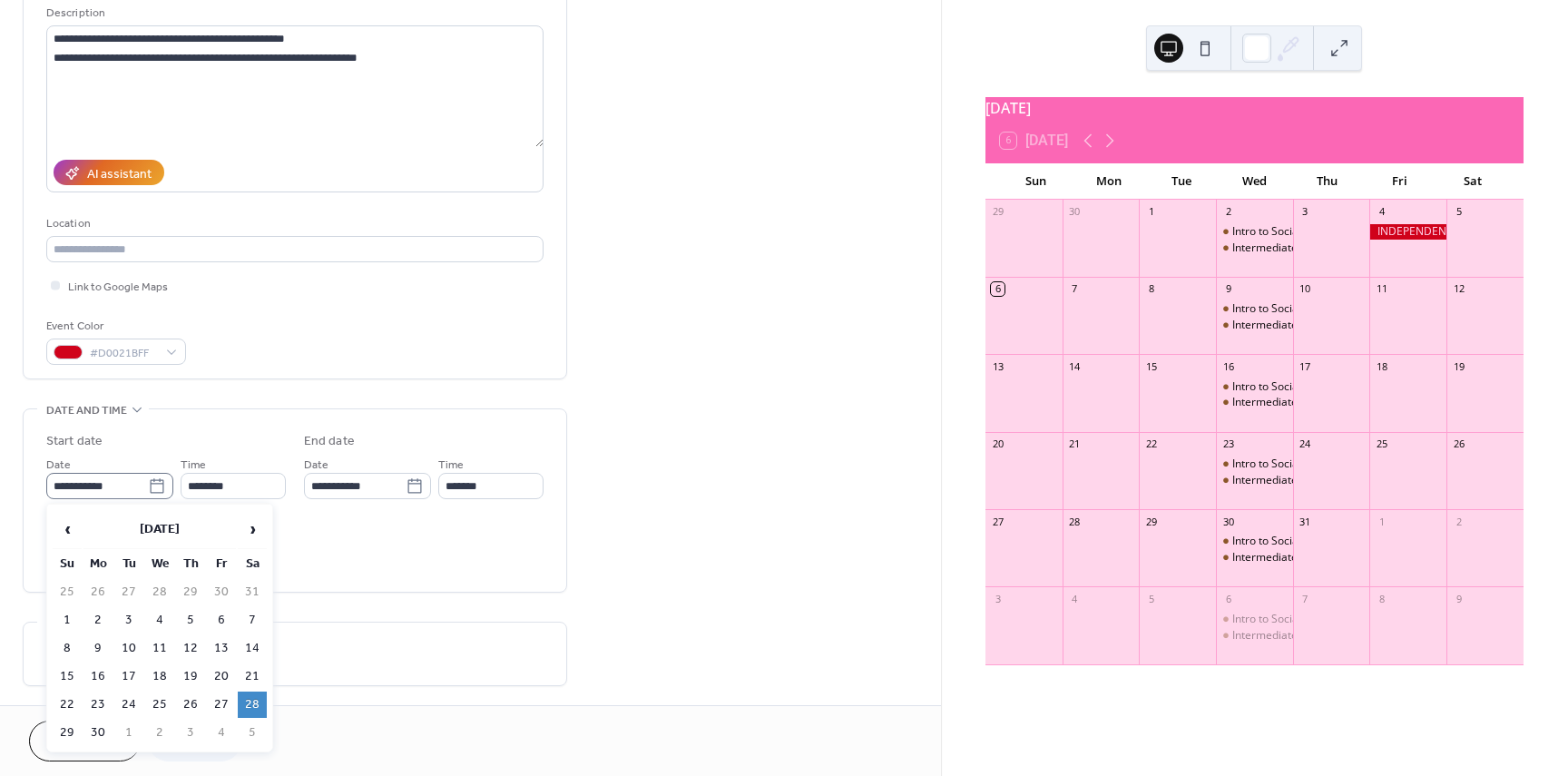 click 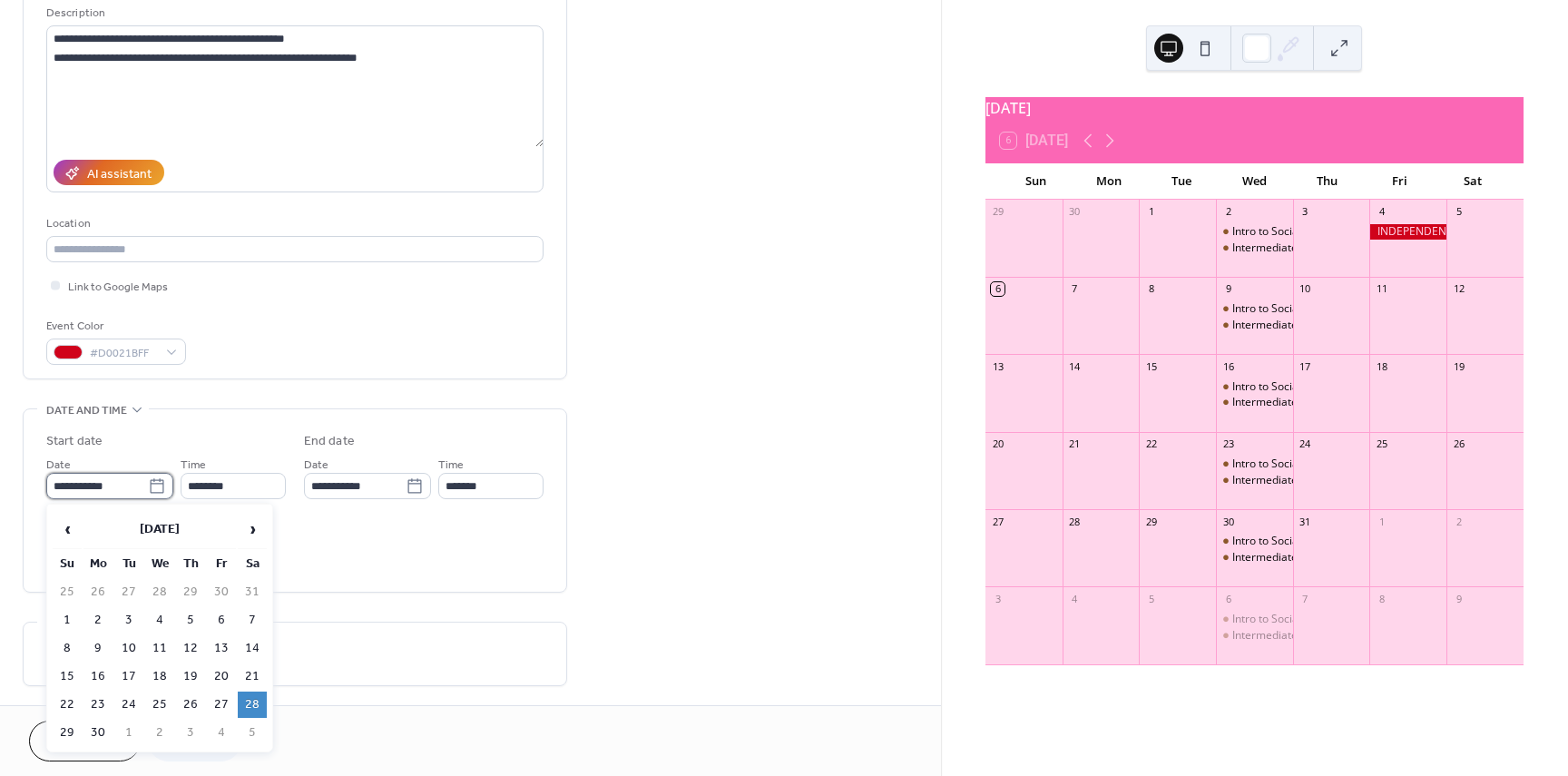 click on "**********" at bounding box center (97, 486) 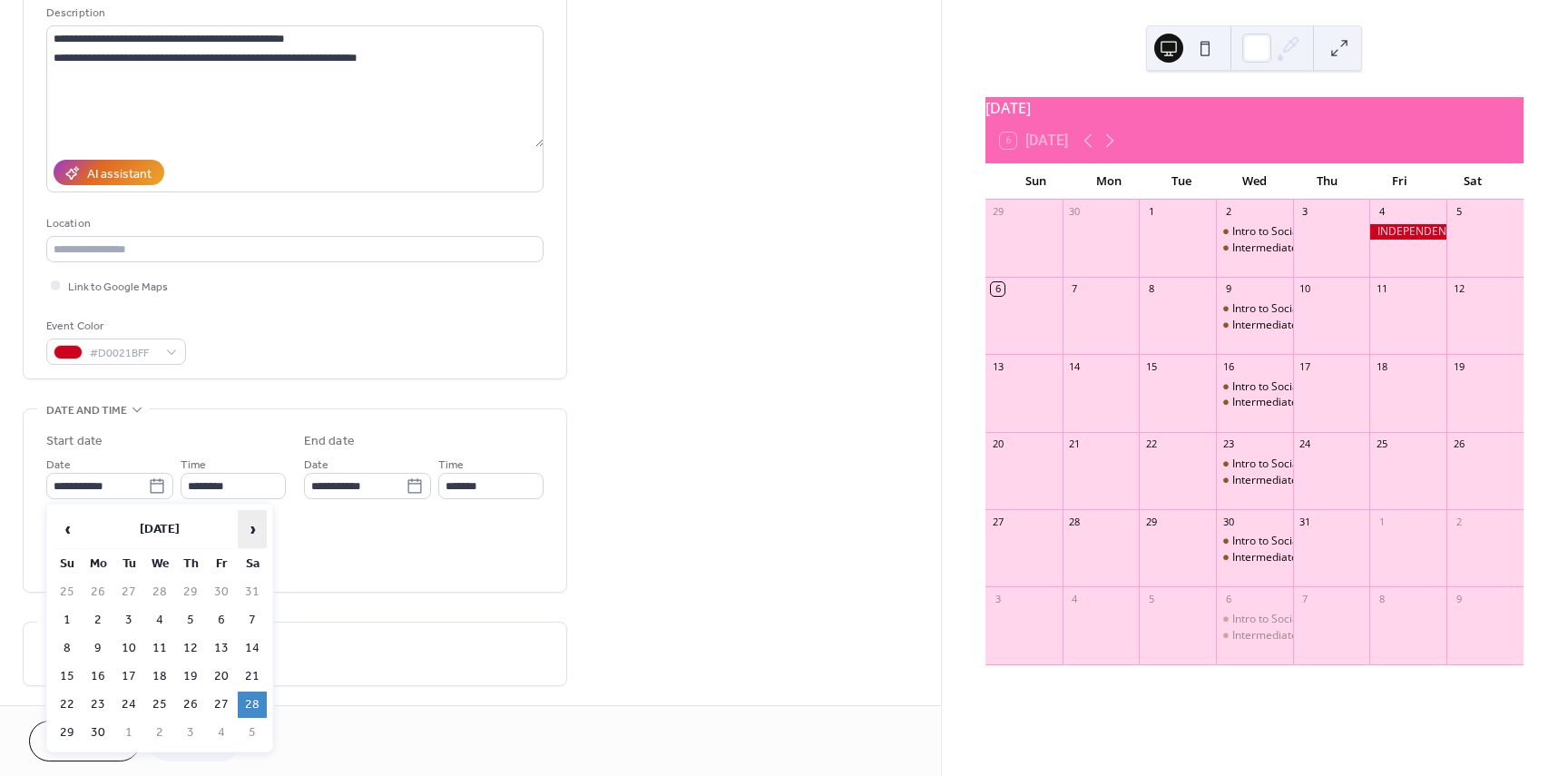 click on "›" at bounding box center [252, 529] 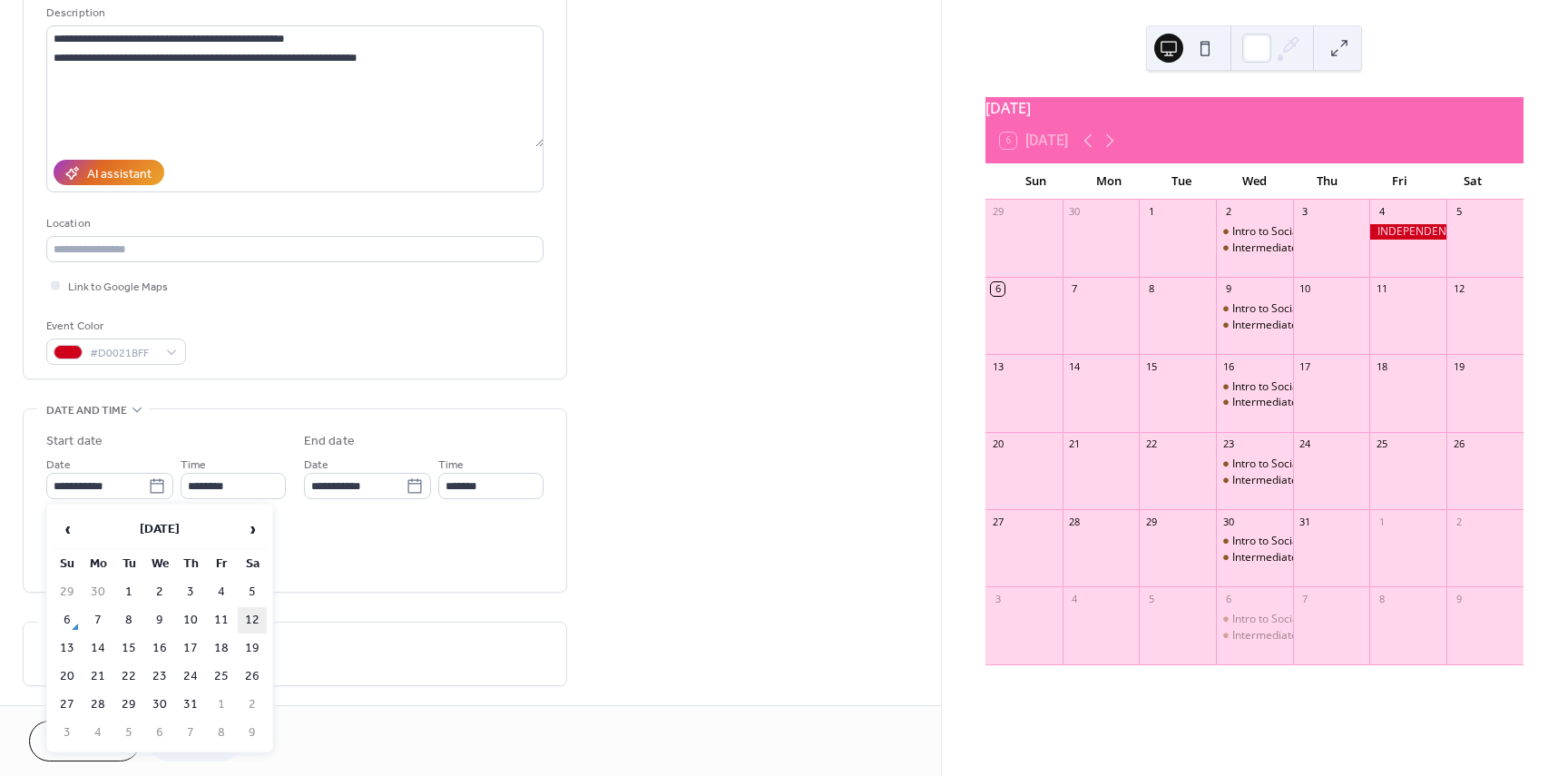 click on "12" at bounding box center (252, 620) 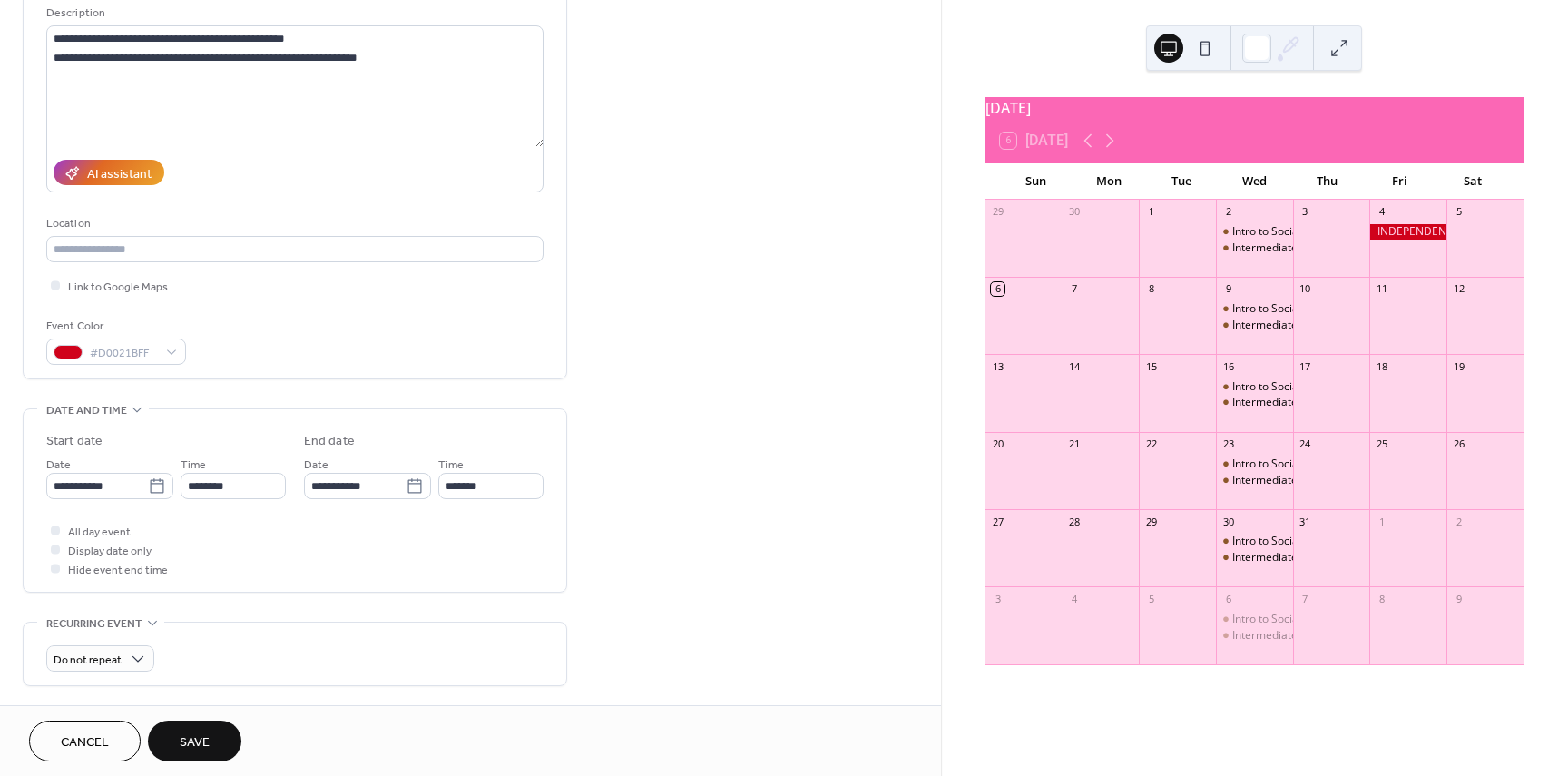 click on "Save" at bounding box center [194, 742] 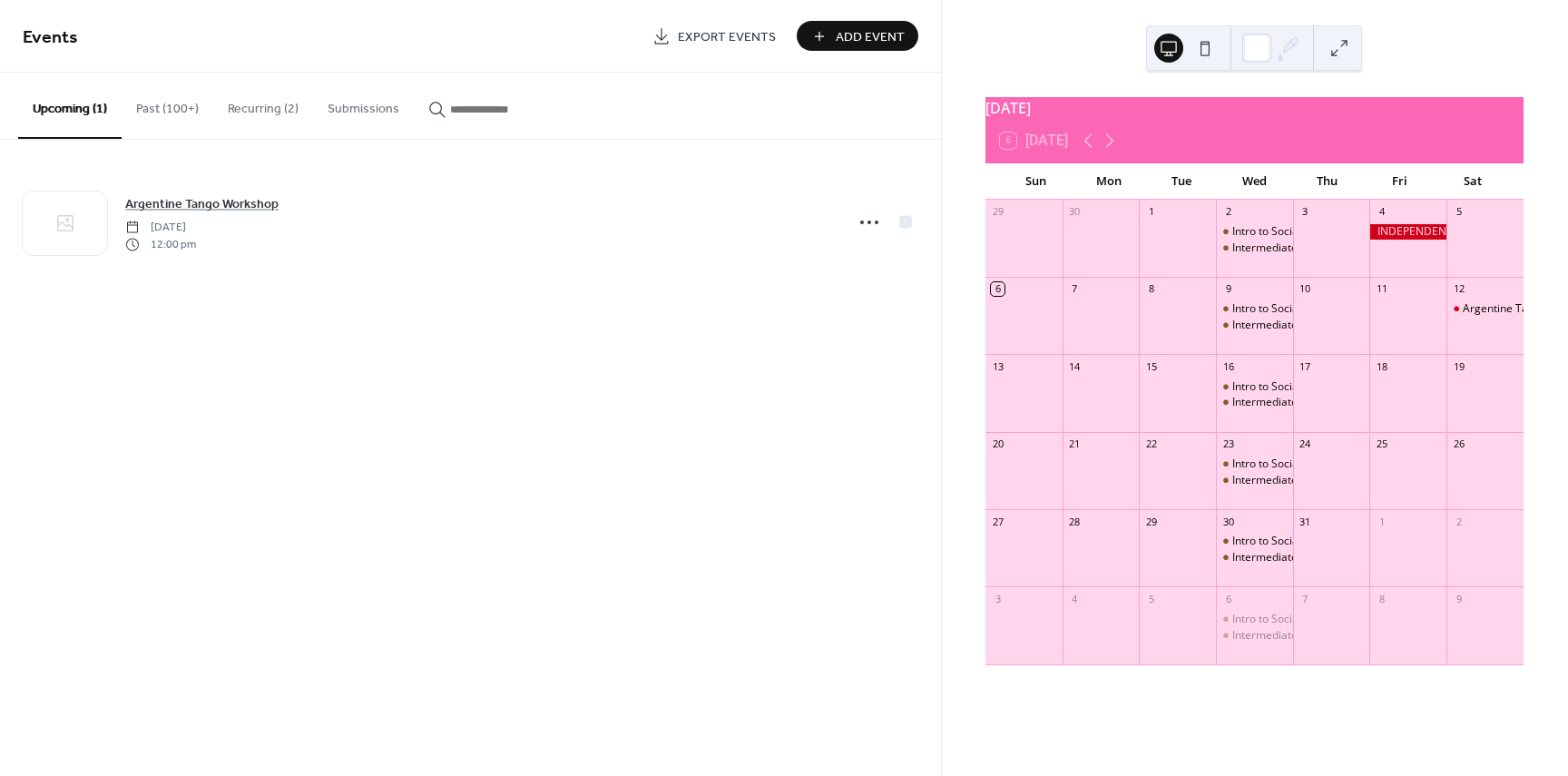 click on "Add Event" at bounding box center (870, 37) 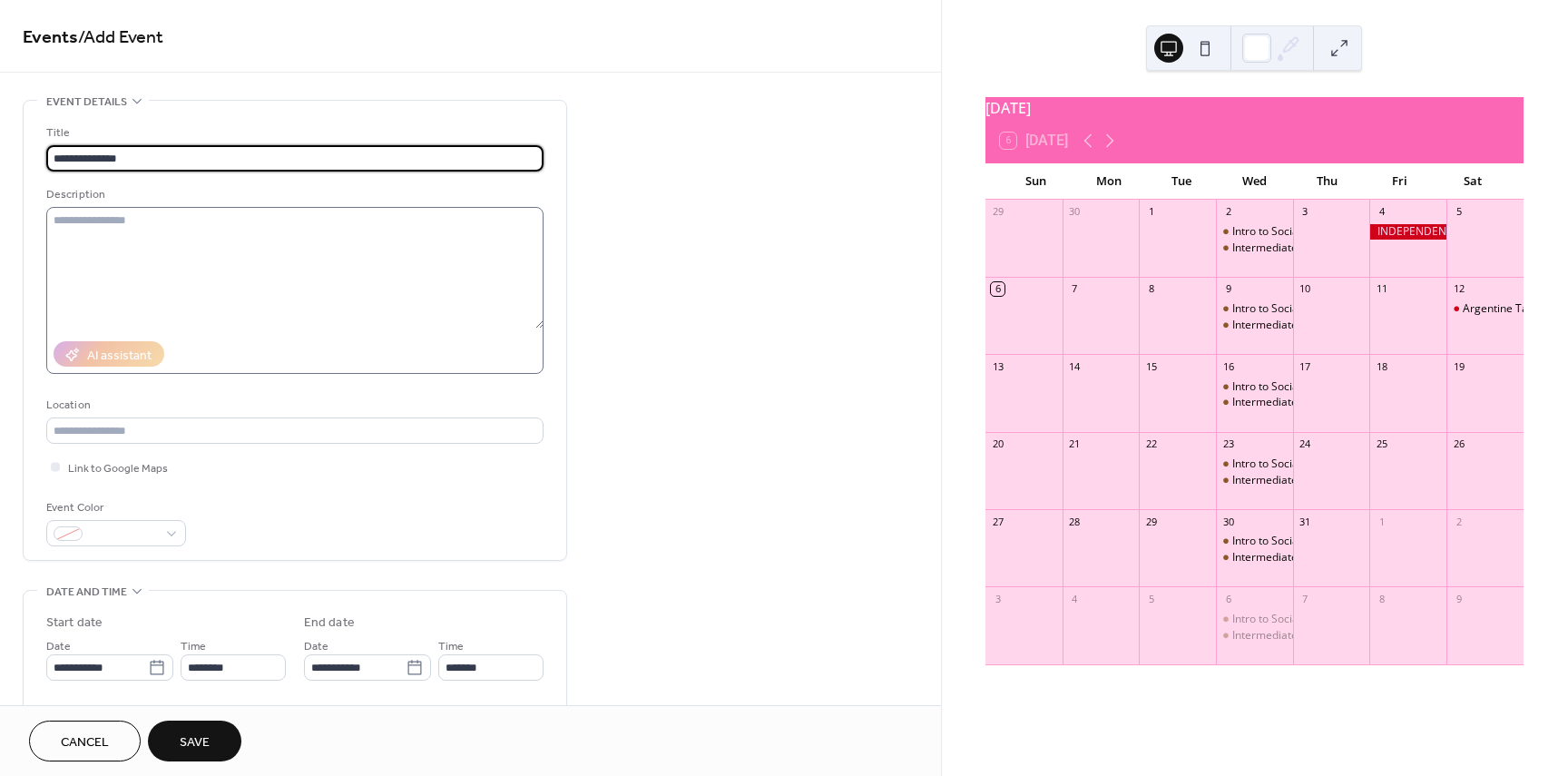type on "**********" 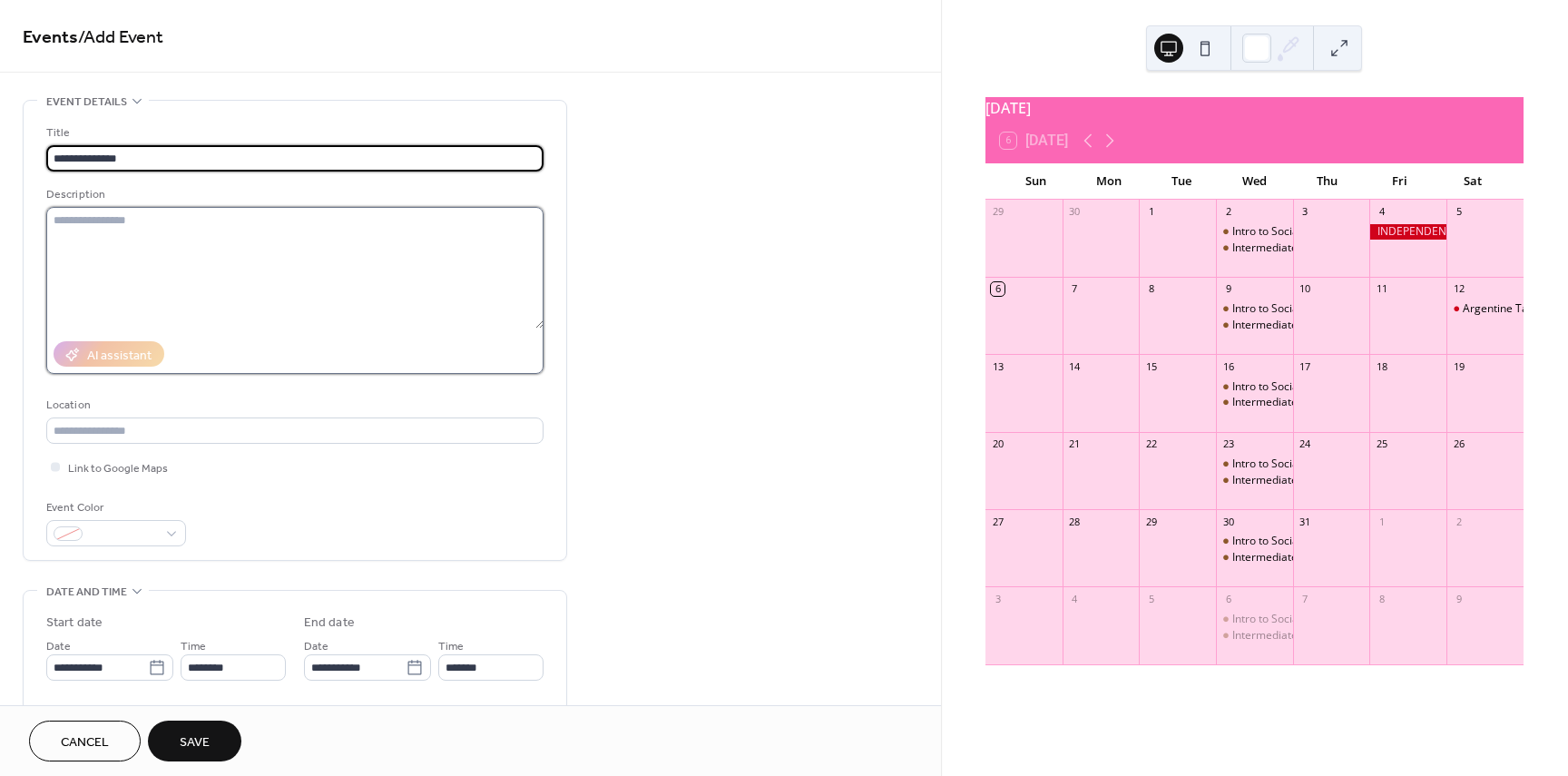 click at bounding box center (295, 268) 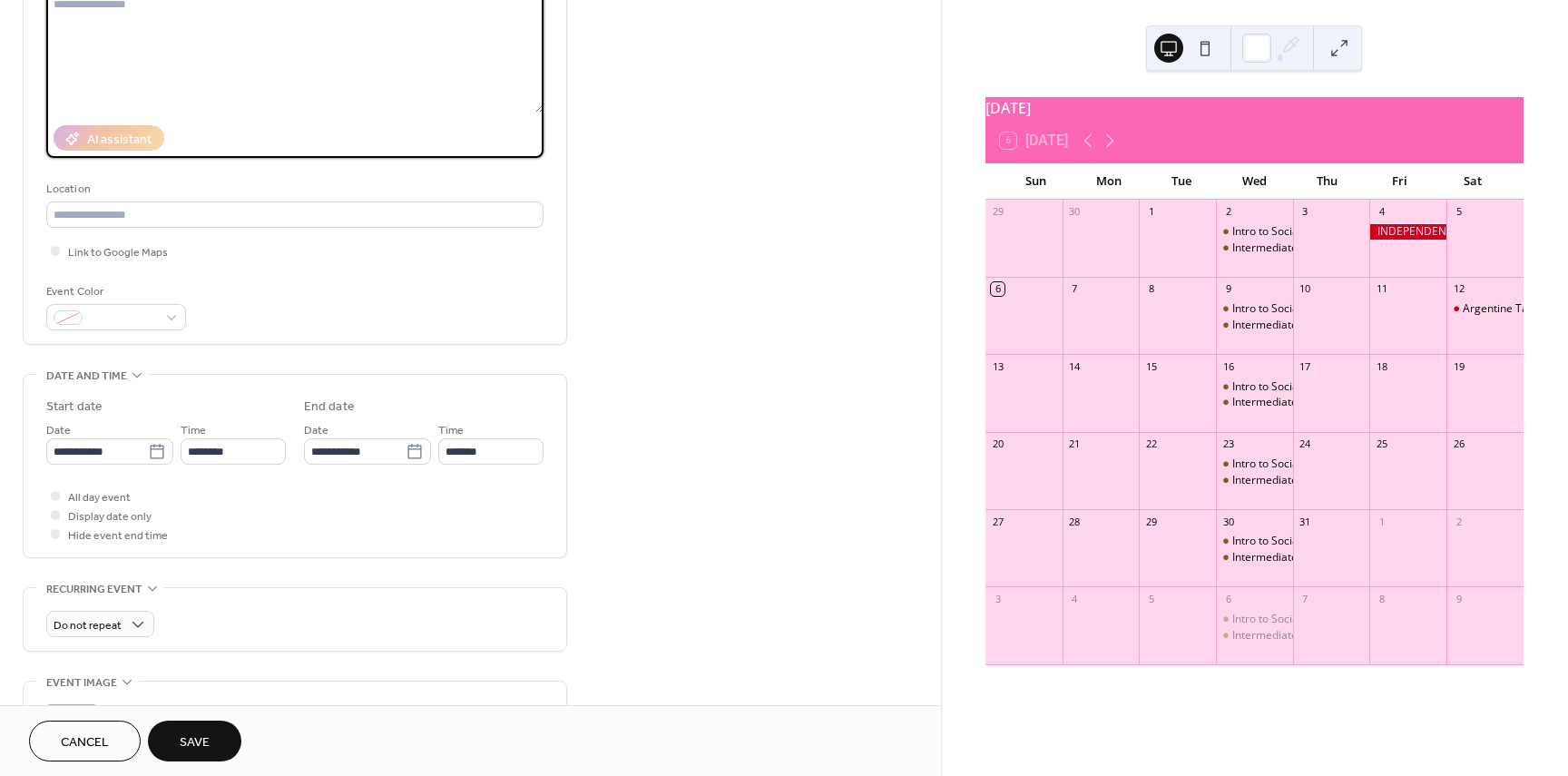 scroll, scrollTop: 272, scrollLeft: 0, axis: vertical 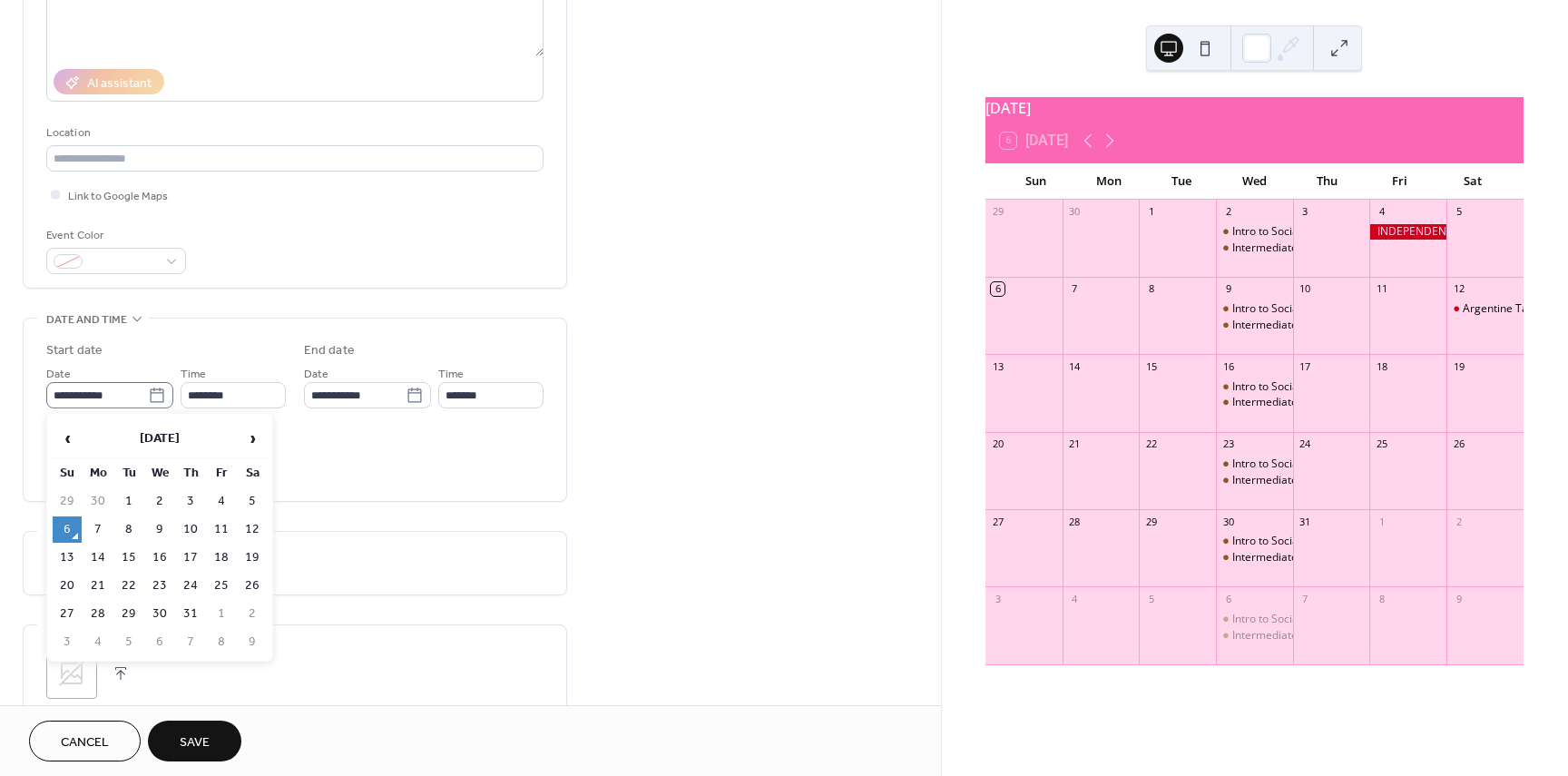 click 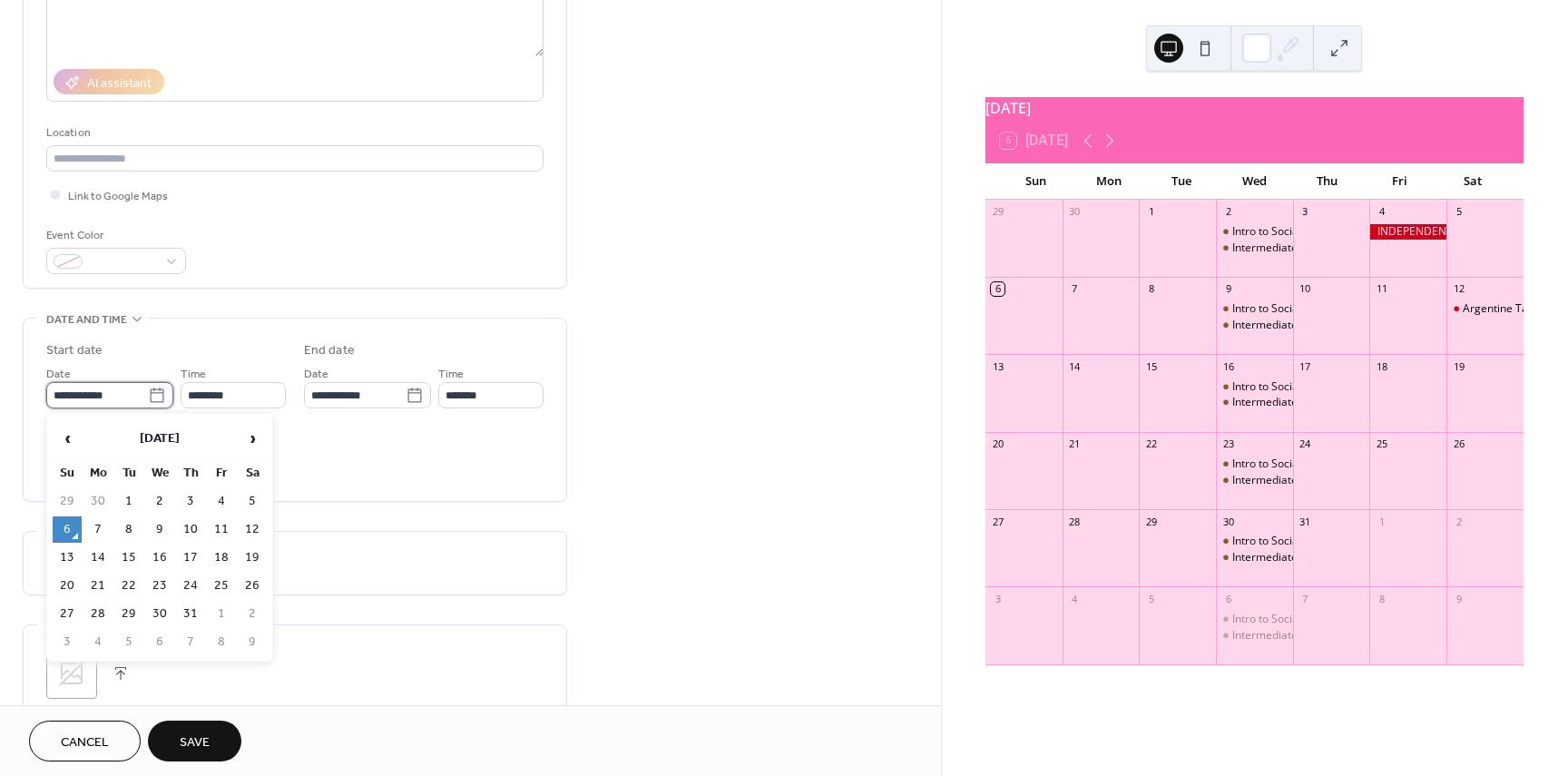 click on "**********" at bounding box center (97, 395) 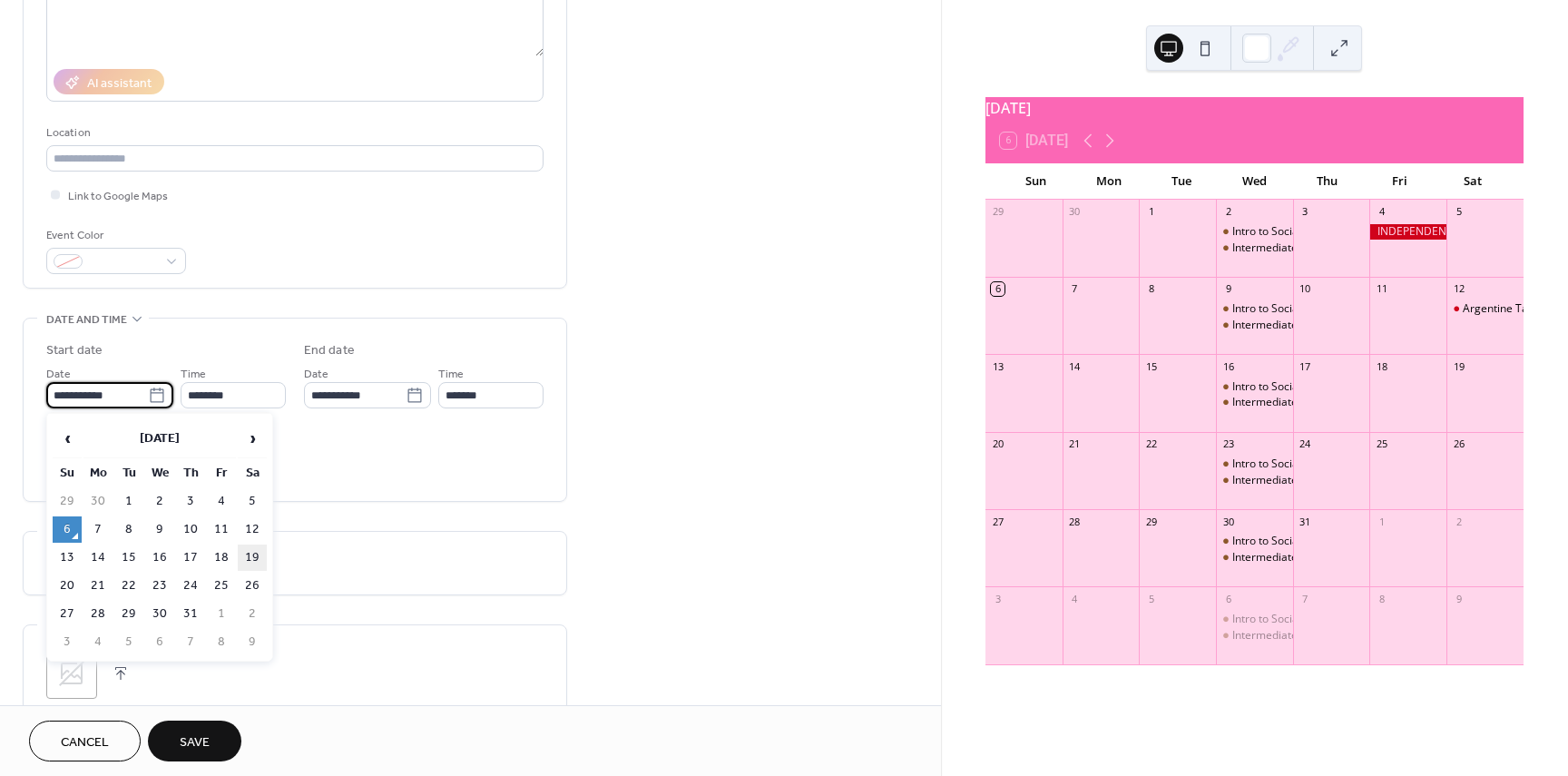click on "19" at bounding box center [252, 557] 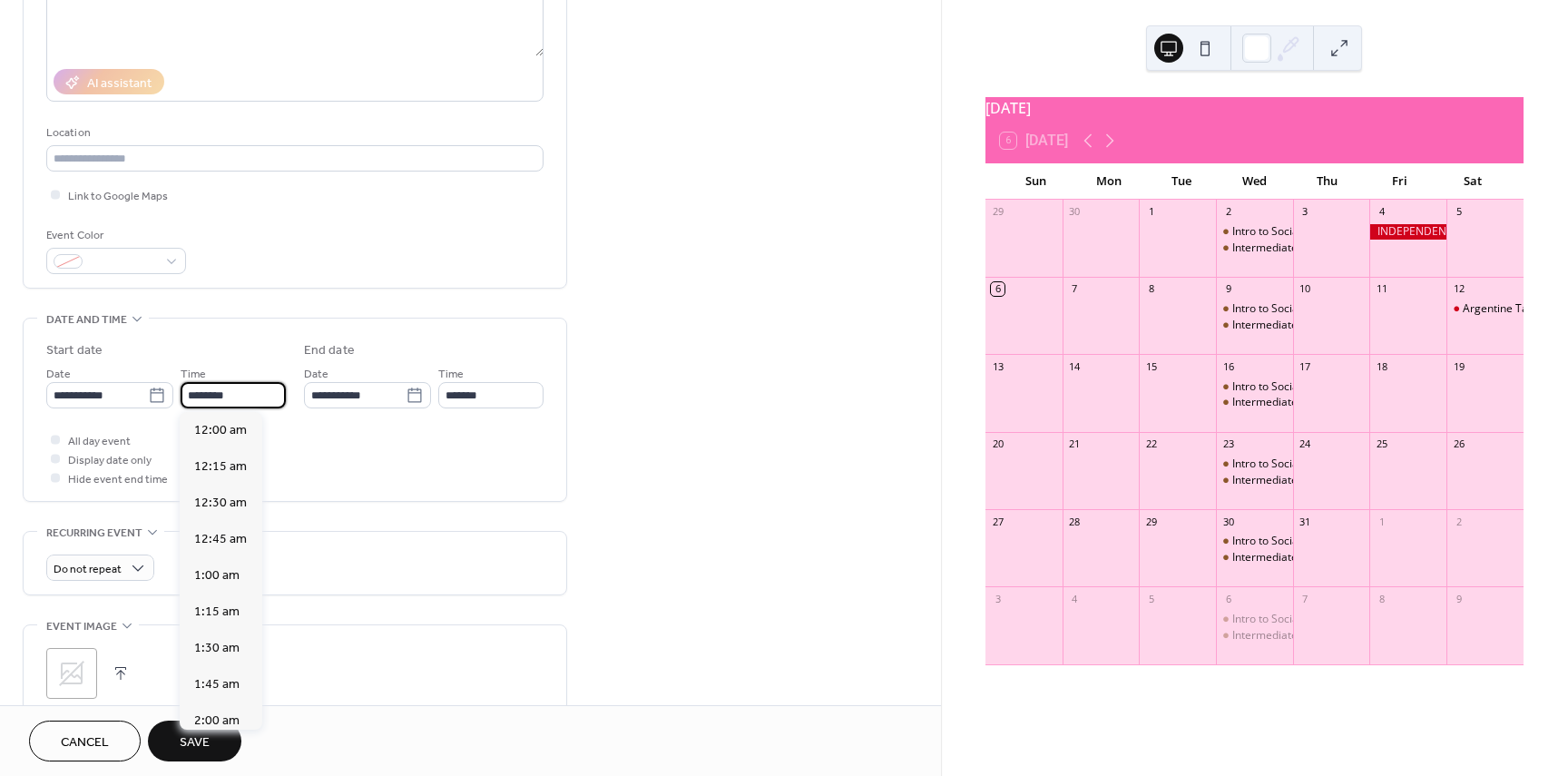 click on "********" at bounding box center [233, 395] 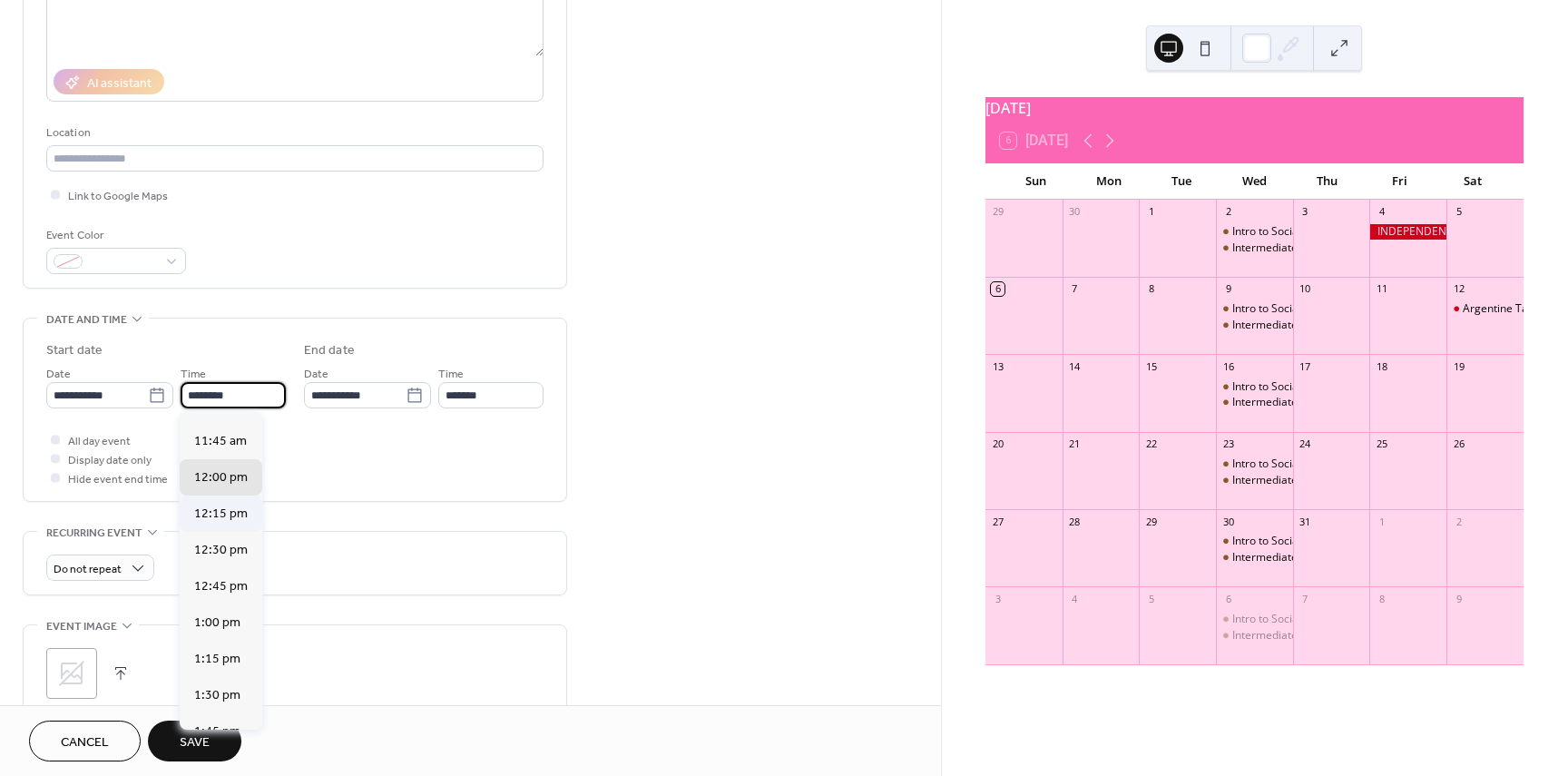 scroll, scrollTop: 1605, scrollLeft: 0, axis: vertical 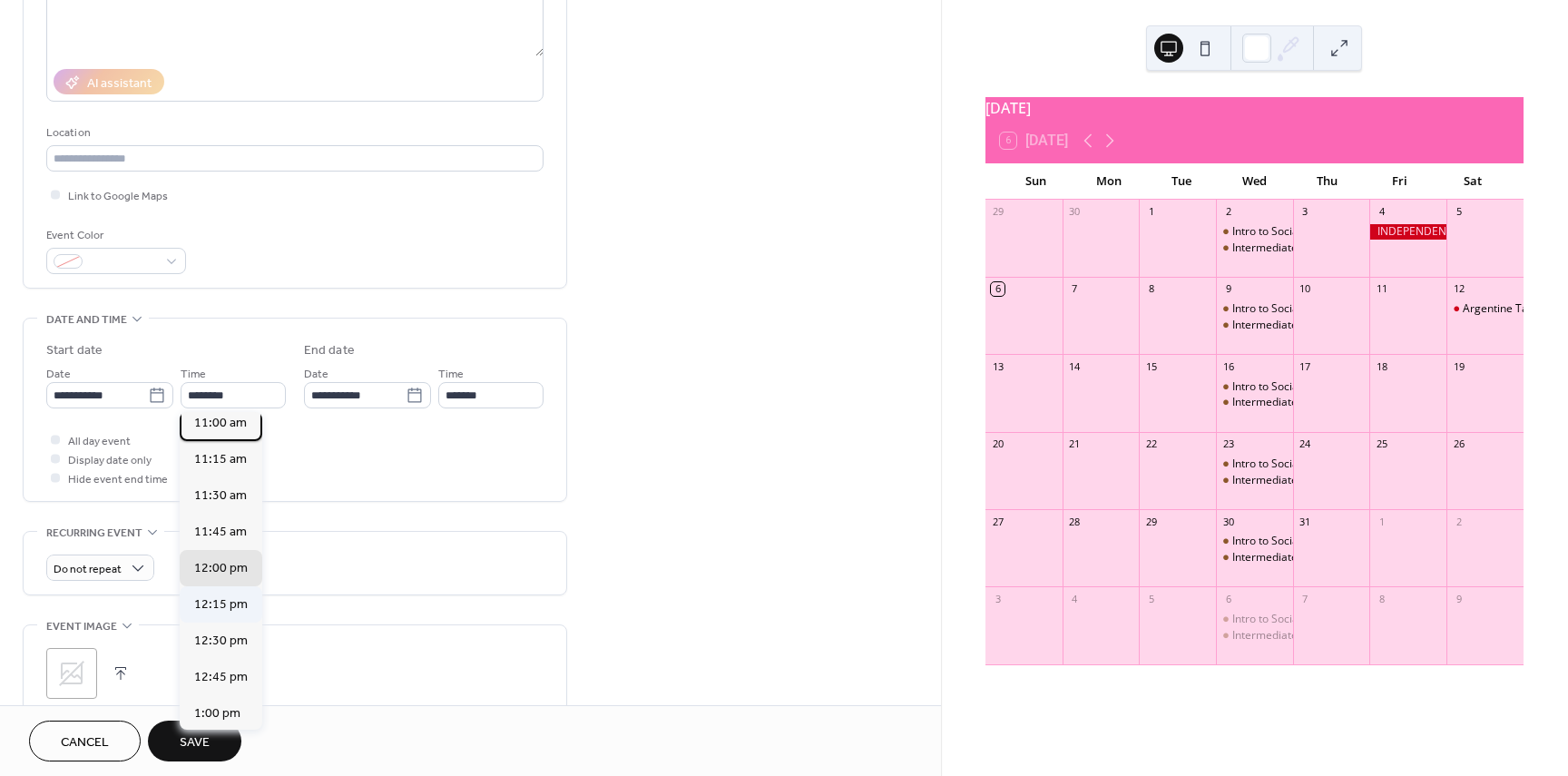 click on "11:00 am" at bounding box center (220, 423) 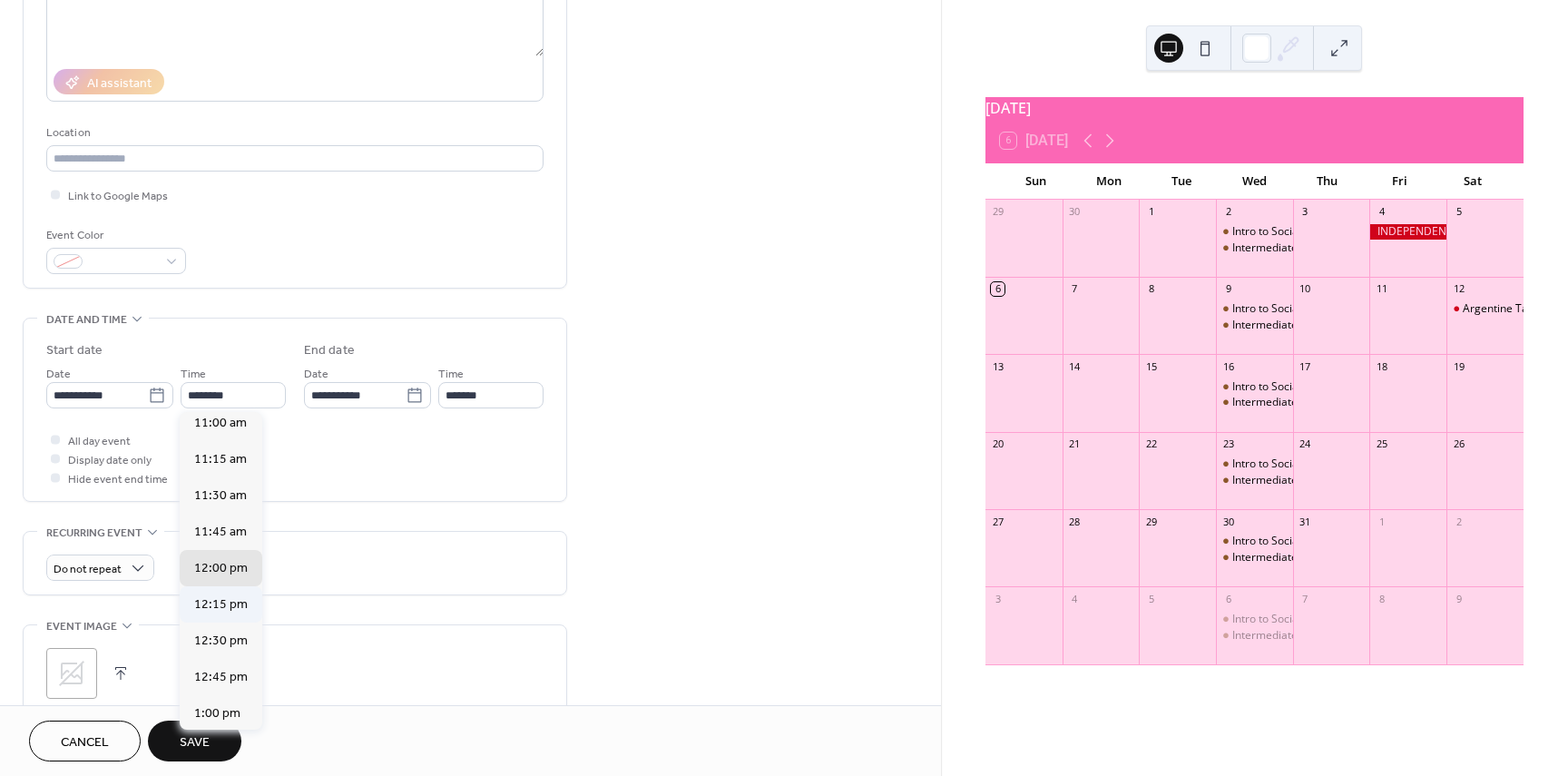 type on "********" 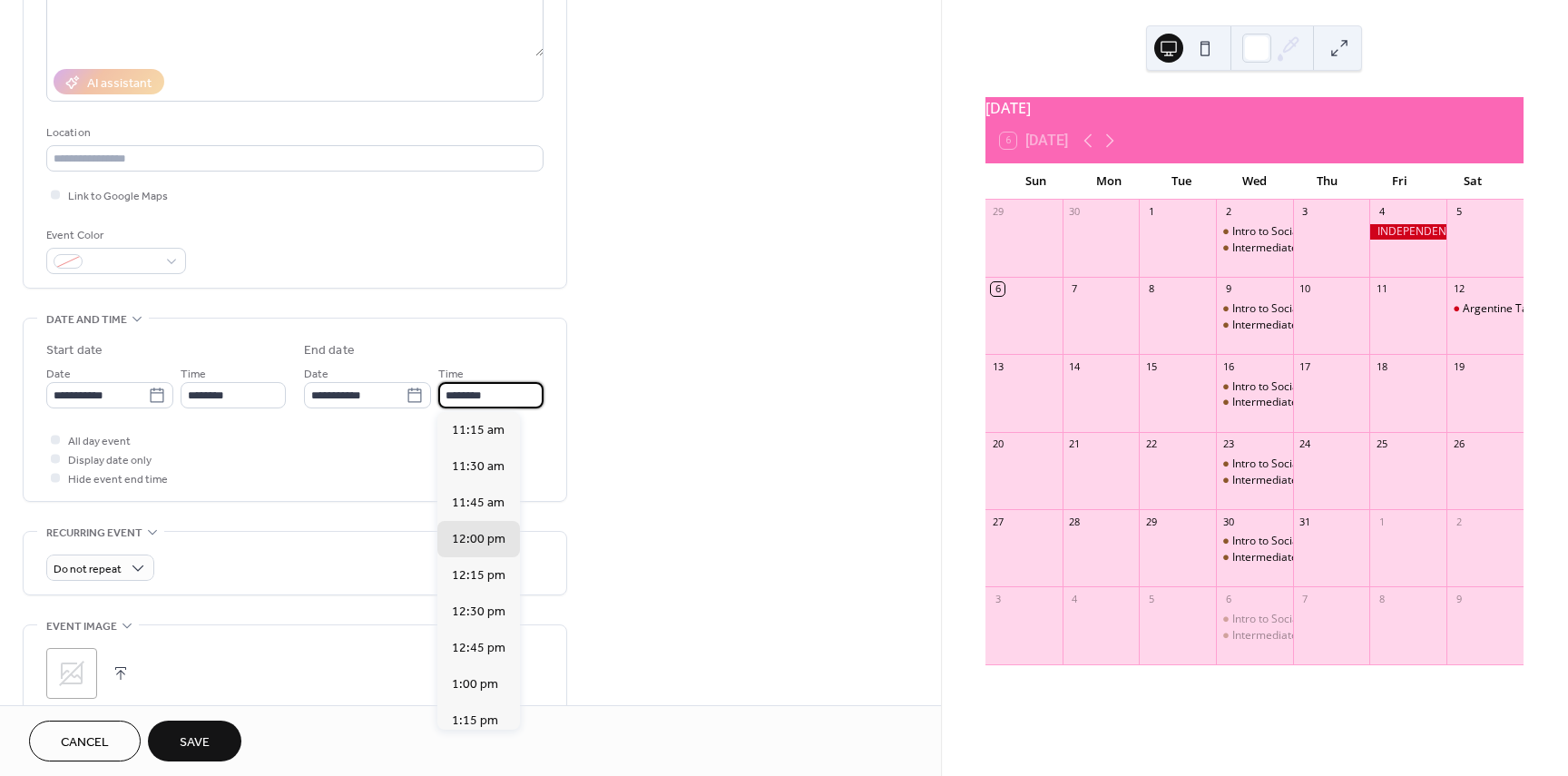 click on "********" at bounding box center (491, 395) 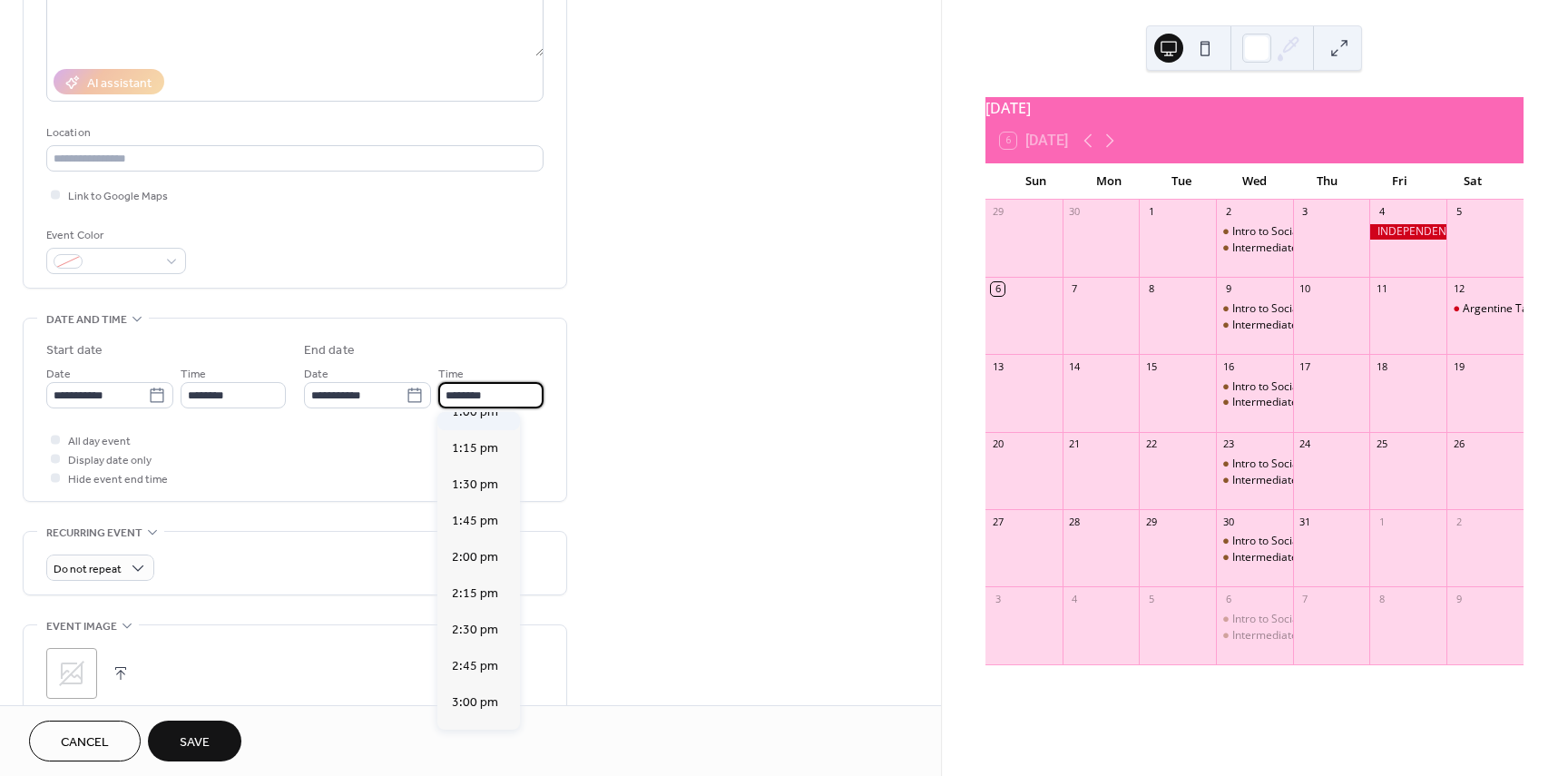 scroll, scrollTop: 363, scrollLeft: 0, axis: vertical 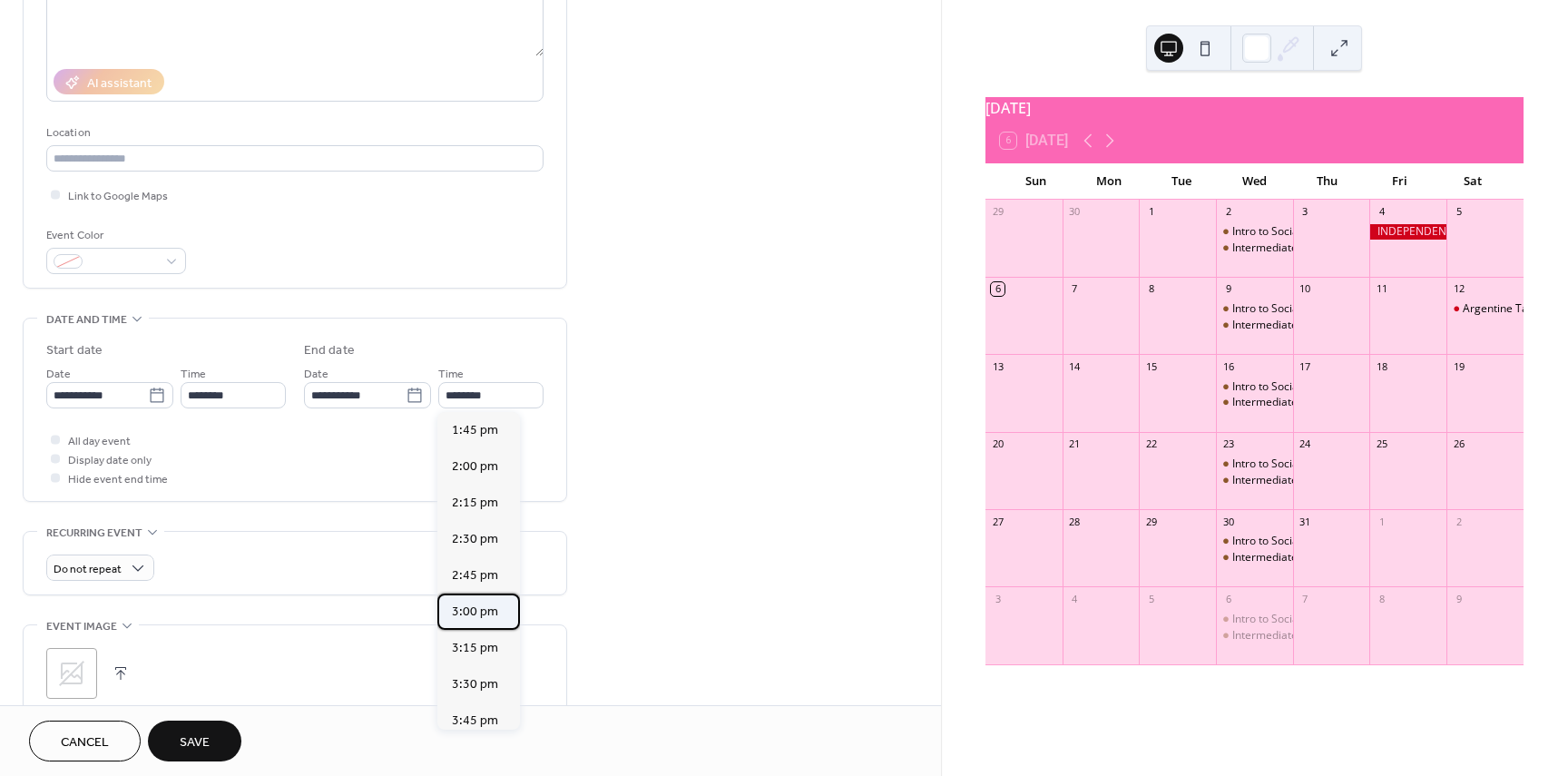 click on "3:00 pm" at bounding box center (475, 612) 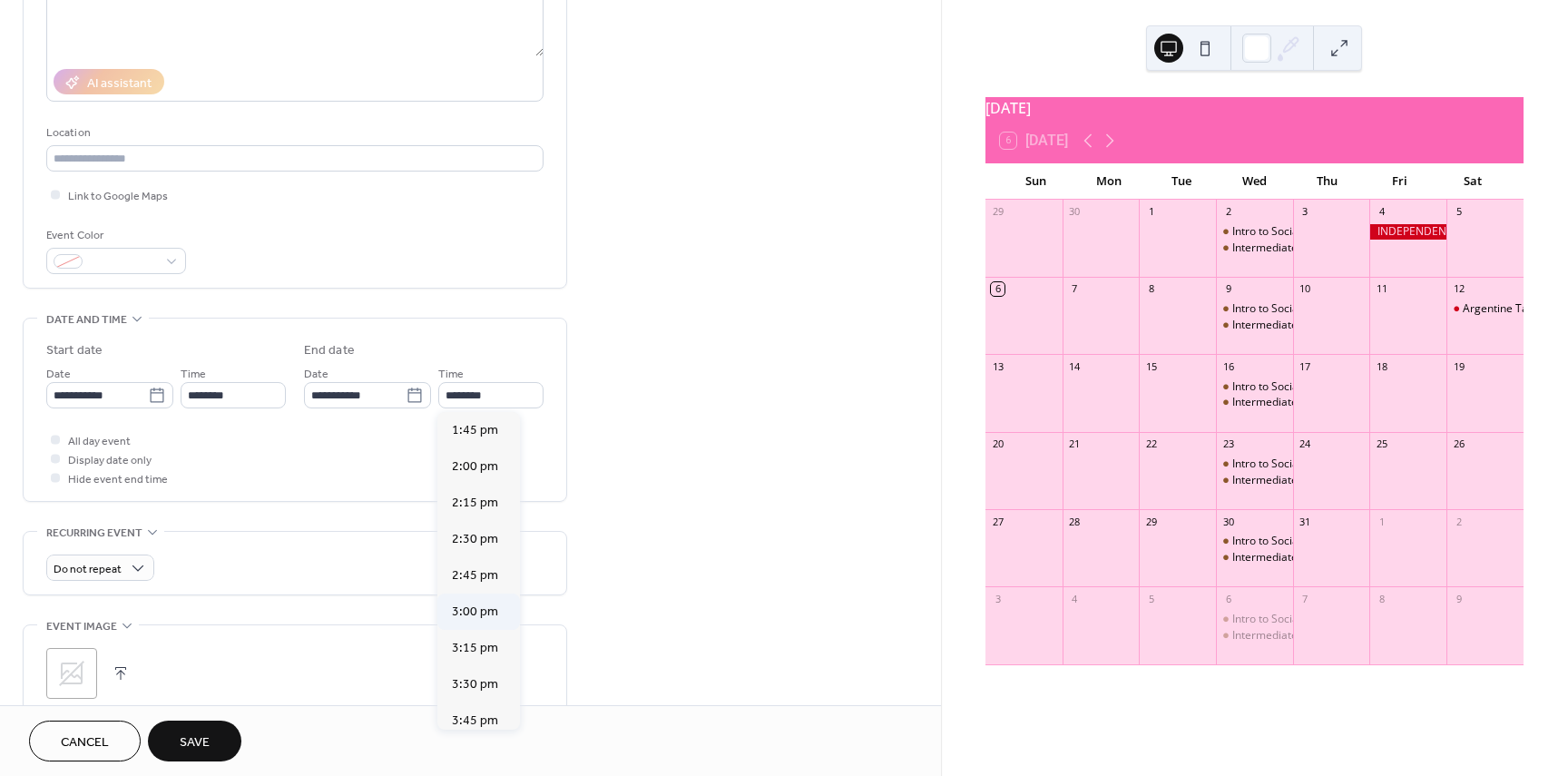 type on "*******" 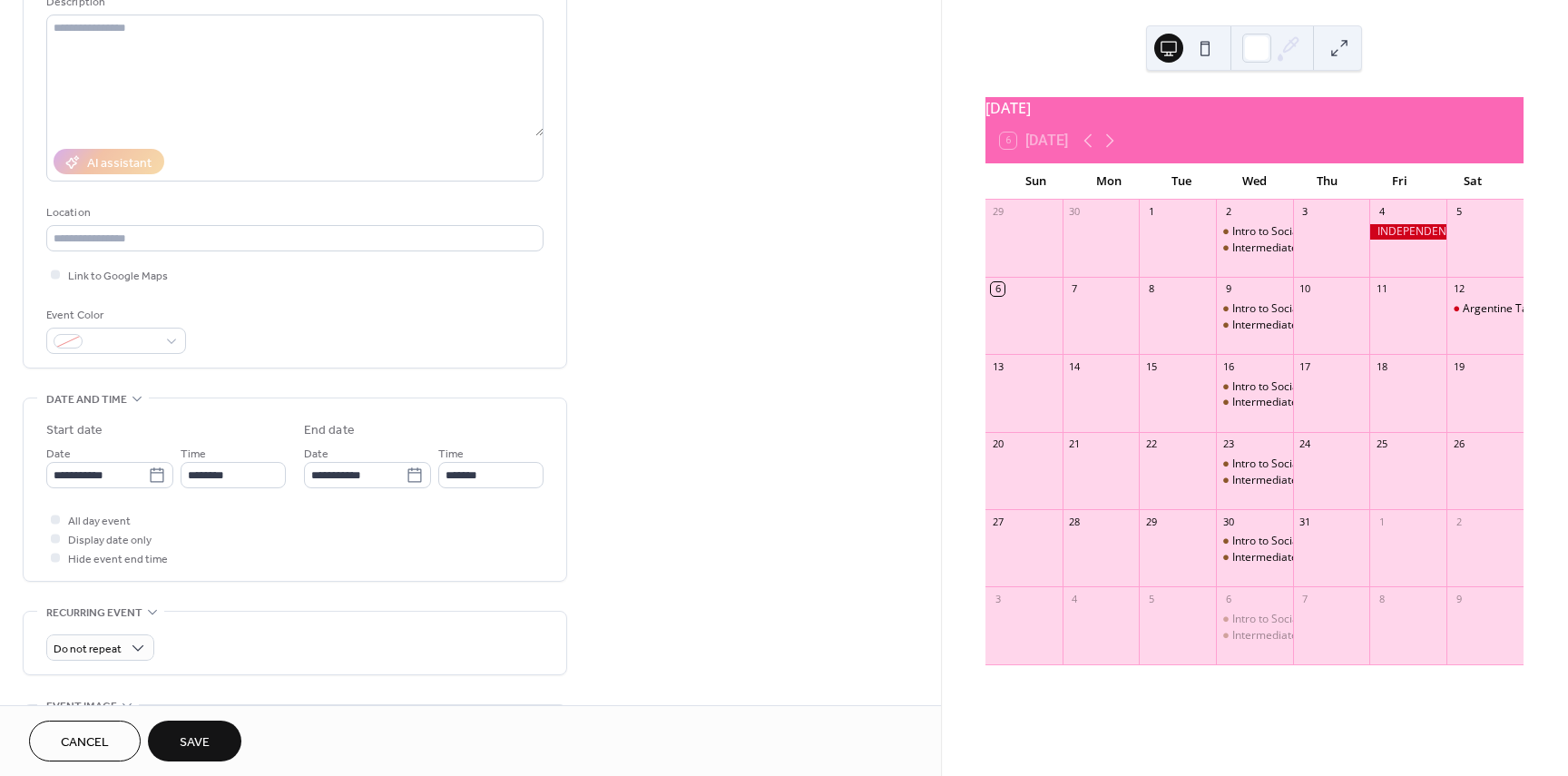 scroll, scrollTop: 182, scrollLeft: 0, axis: vertical 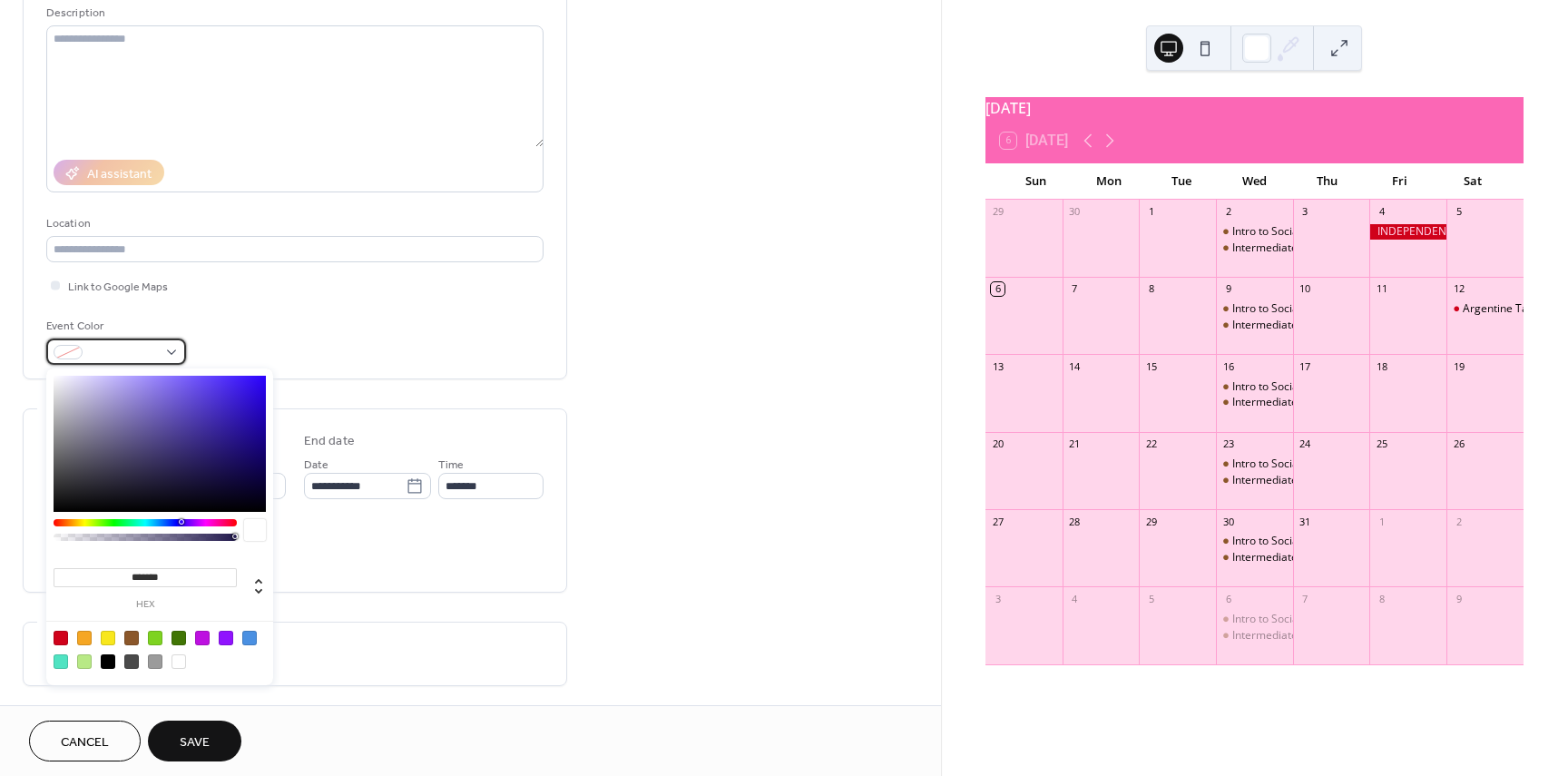 click at bounding box center (116, 351) 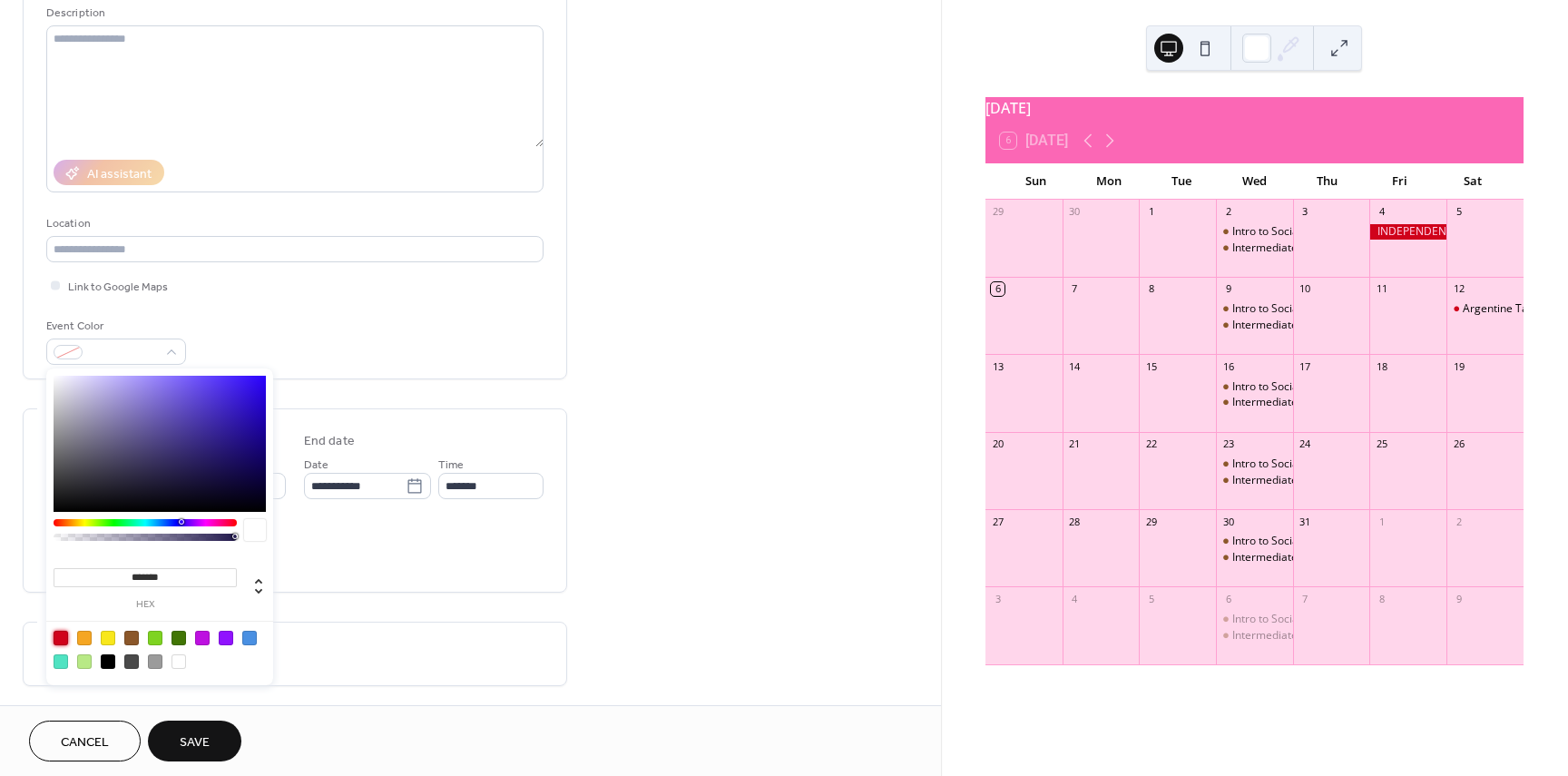 click at bounding box center [61, 638] 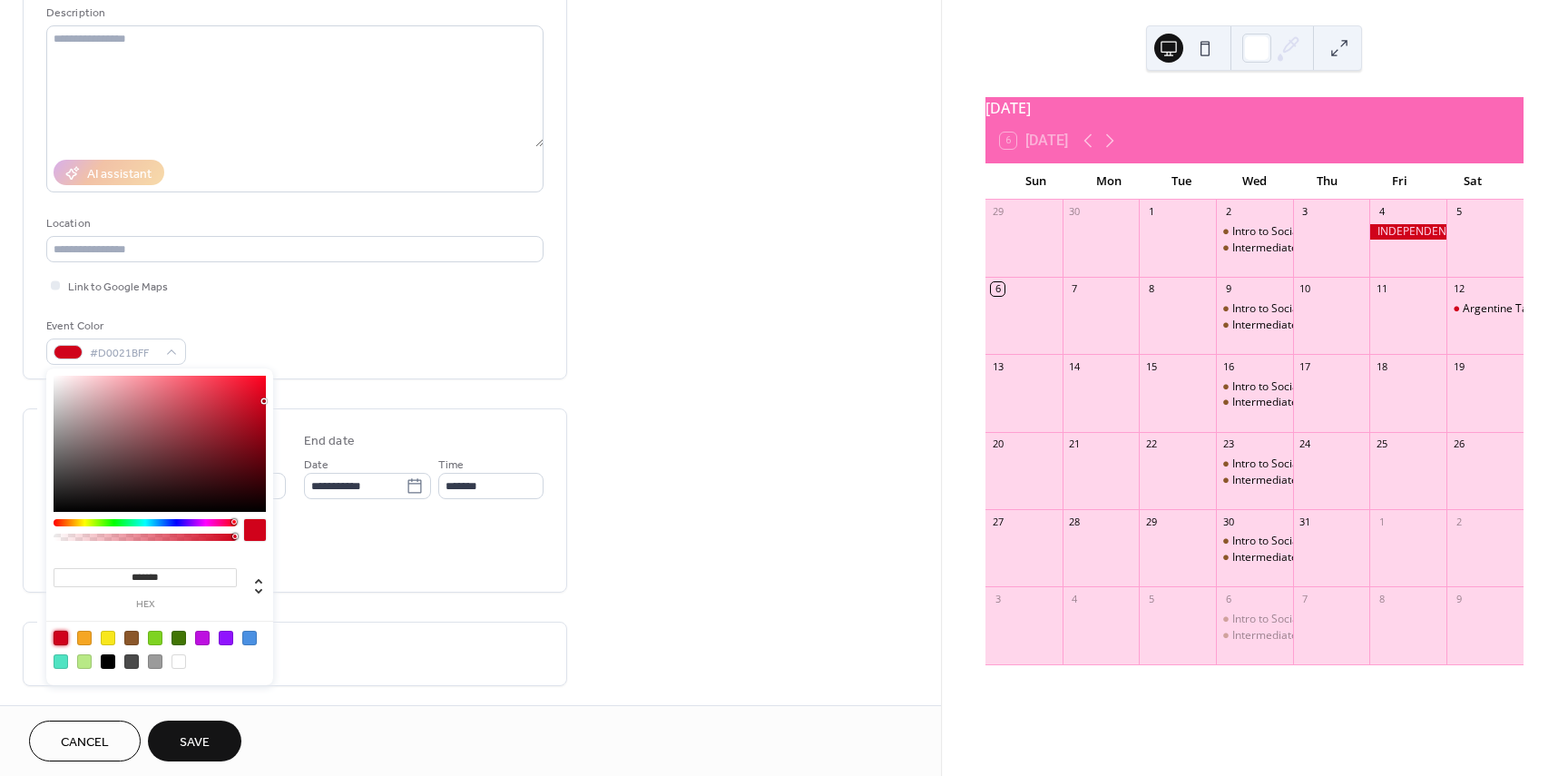 click on "Save" at bounding box center (194, 742) 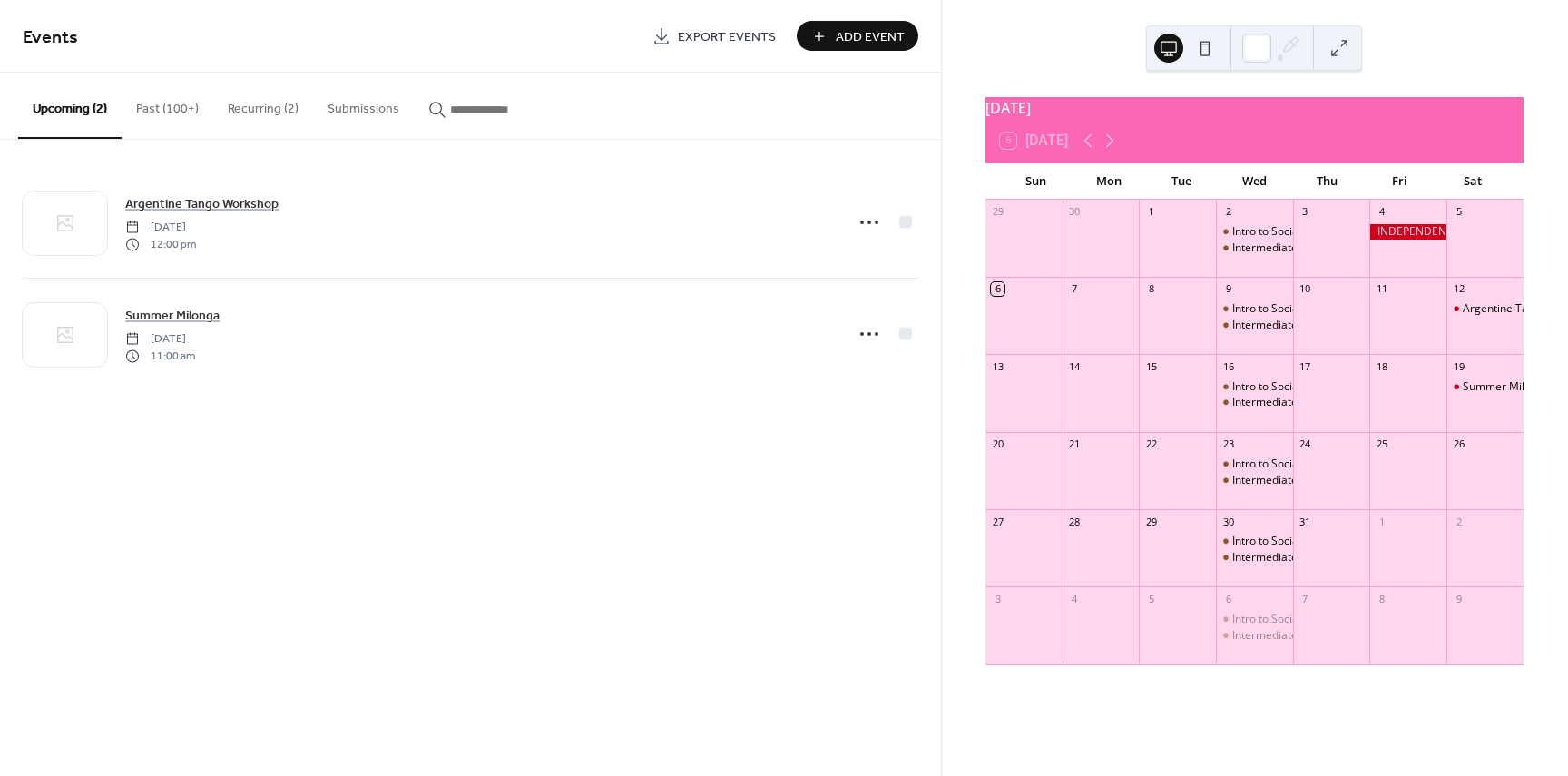 click on "Add Event" at bounding box center [870, 37] 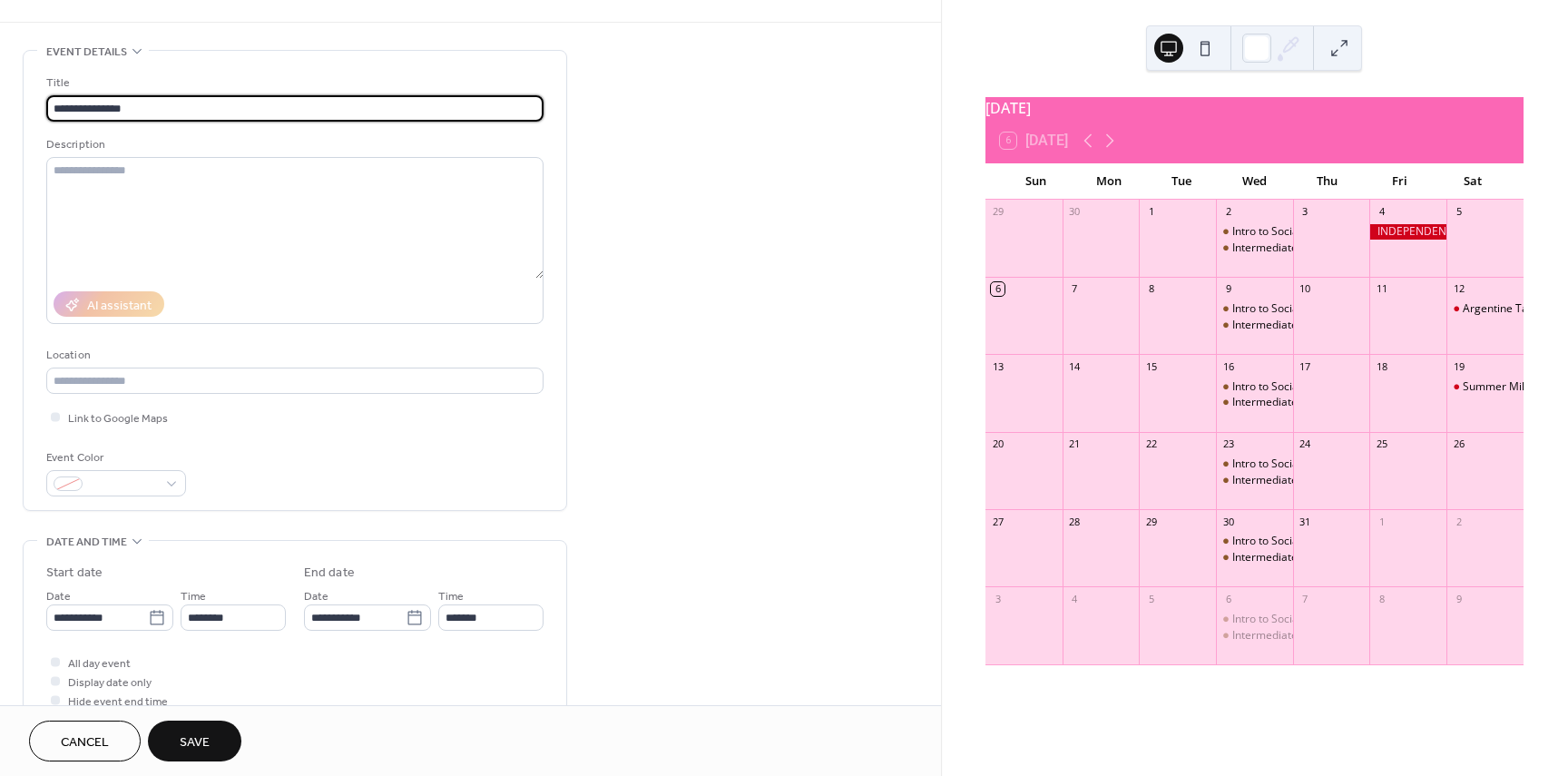scroll, scrollTop: 91, scrollLeft: 0, axis: vertical 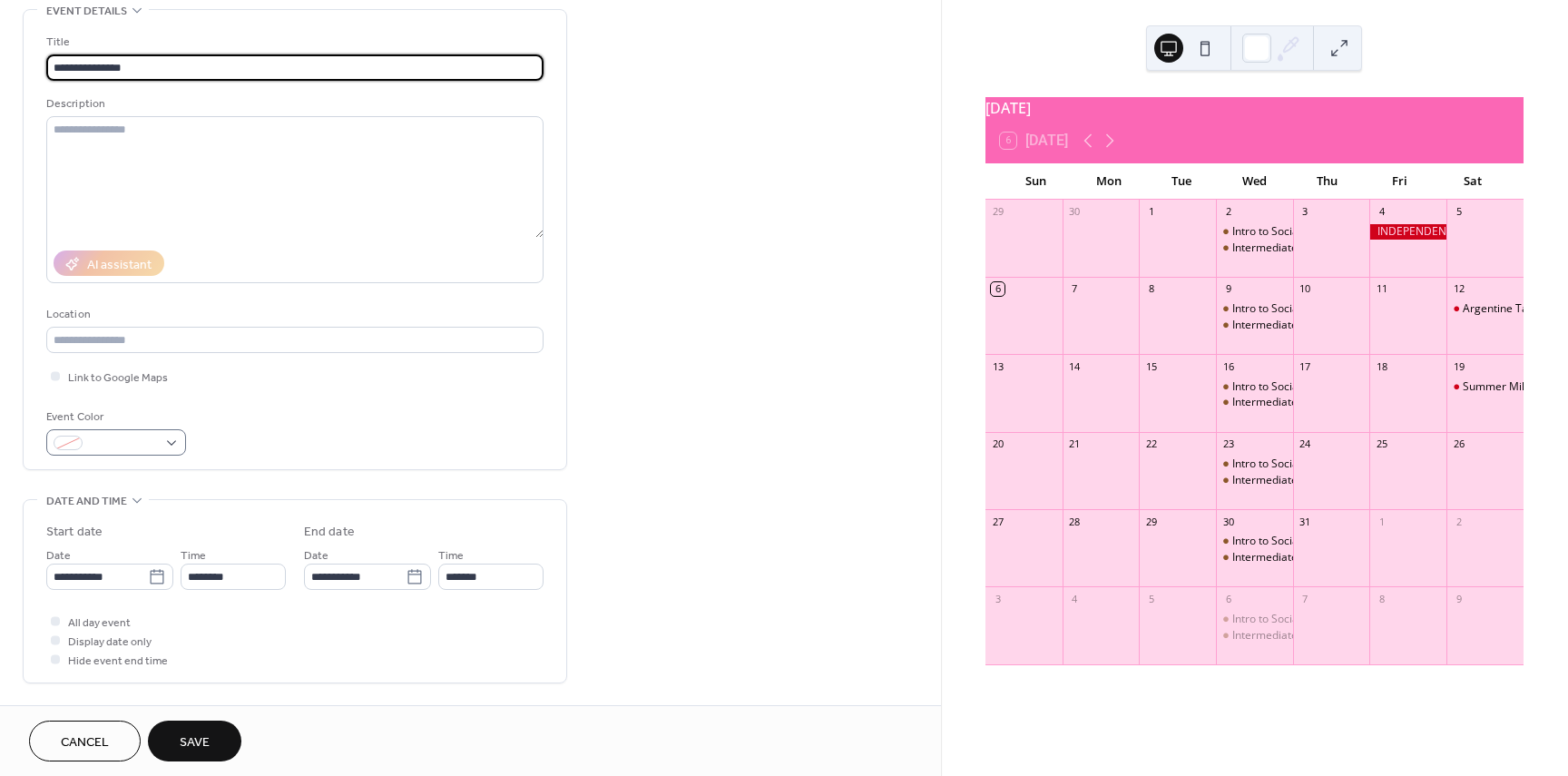 type on "**********" 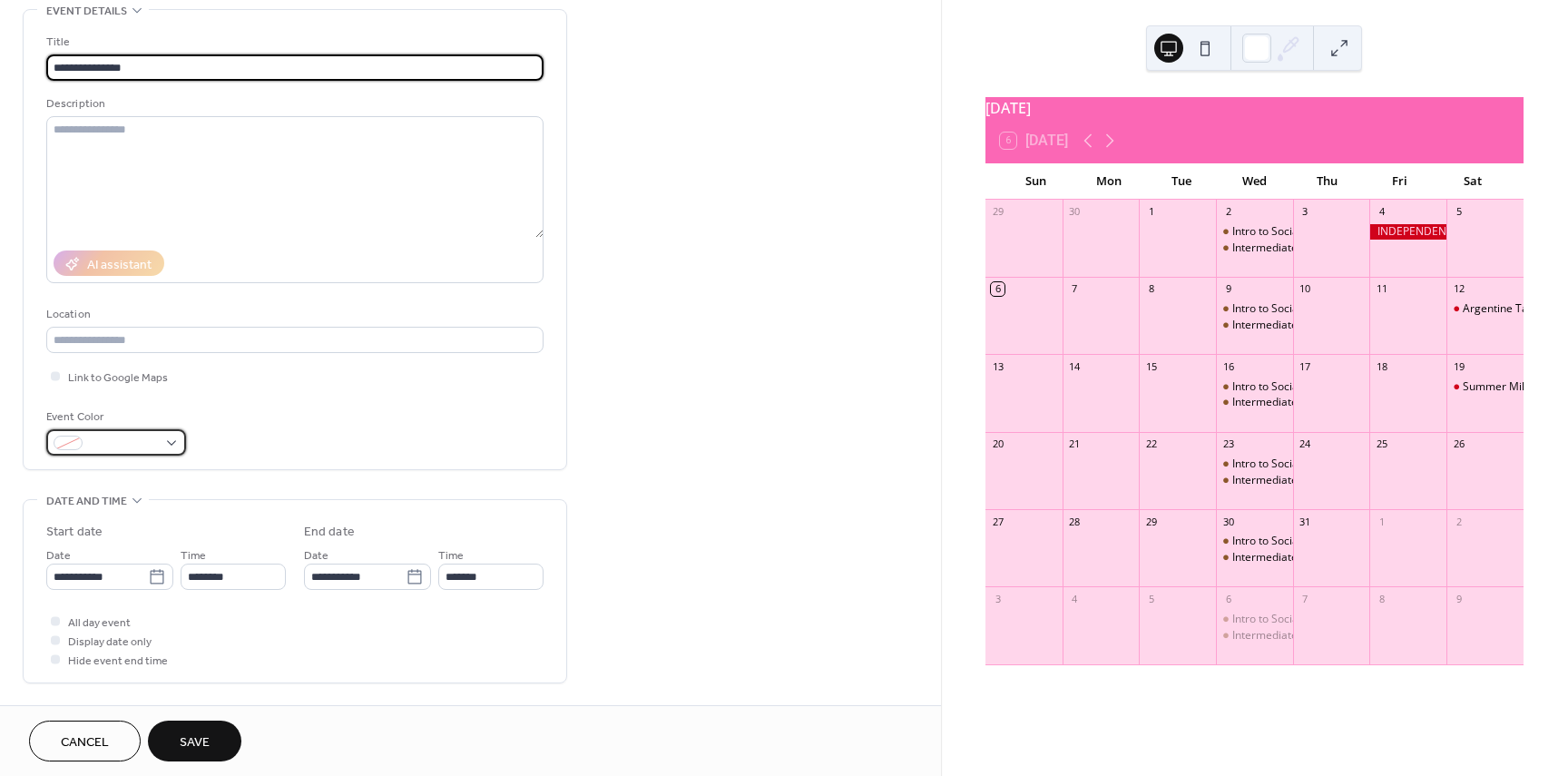 click at bounding box center [116, 442] 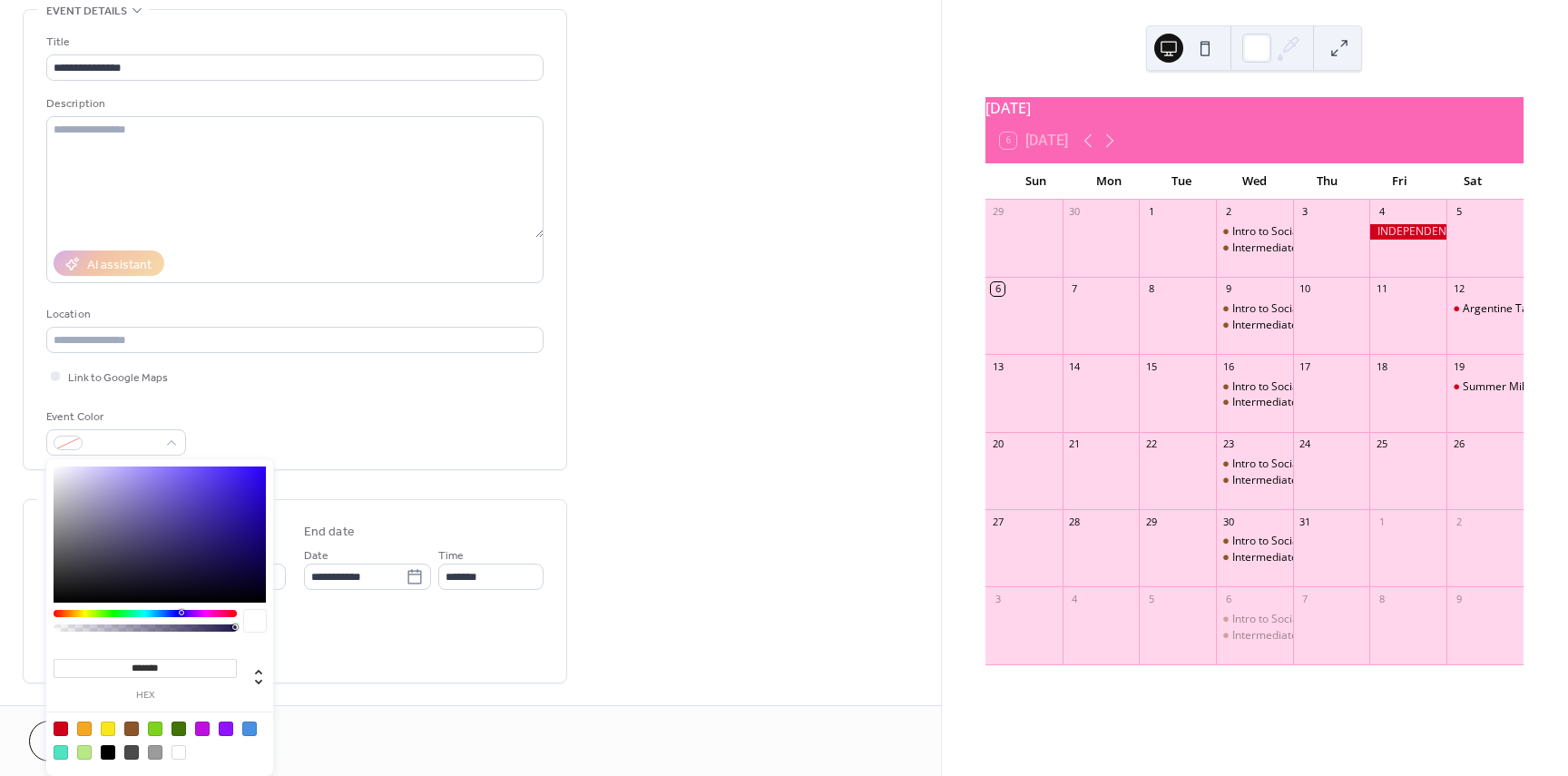 click at bounding box center (250, 729) 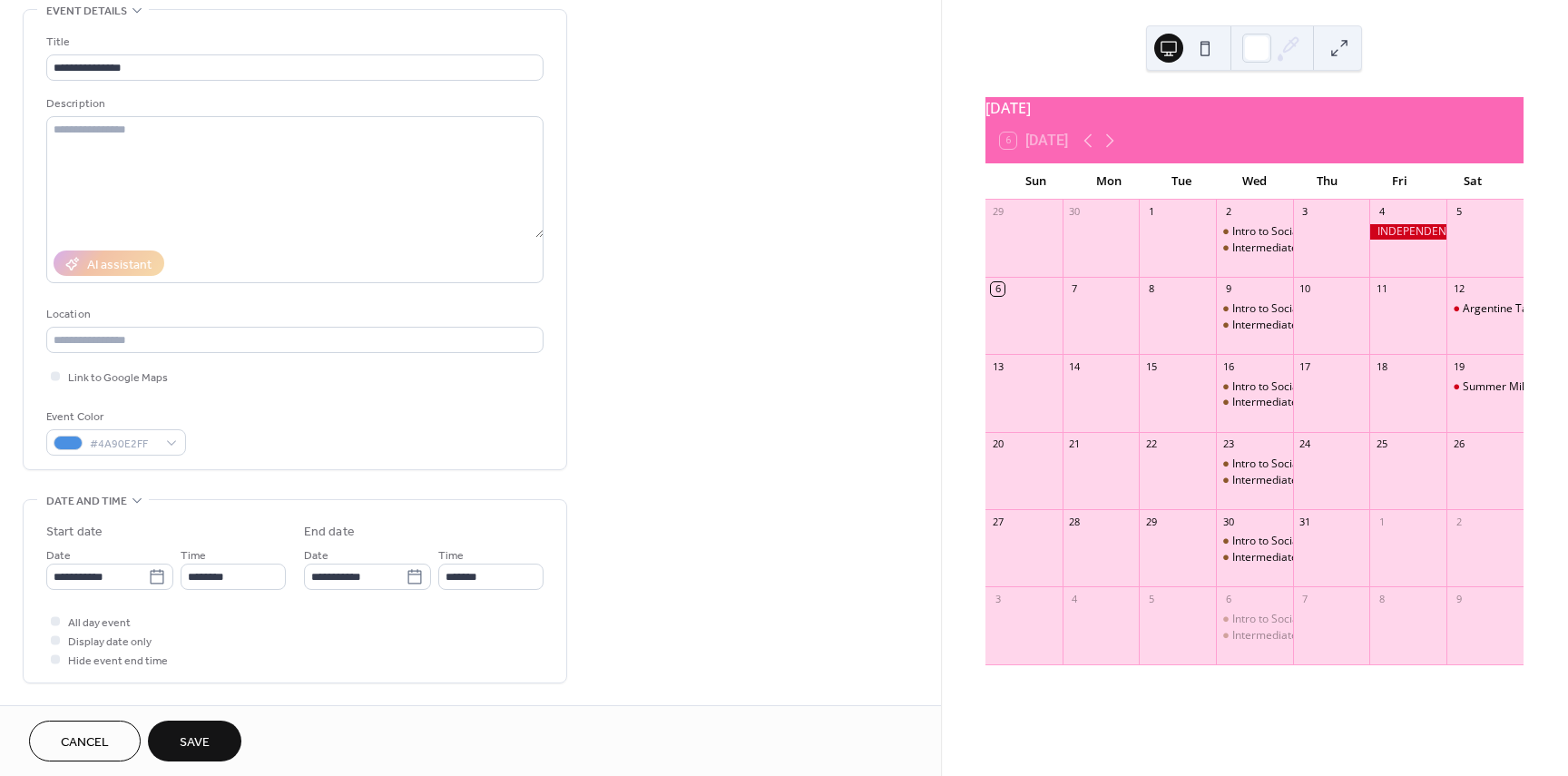 click on "All day event Display date only Hide event end time" at bounding box center [295, 640] 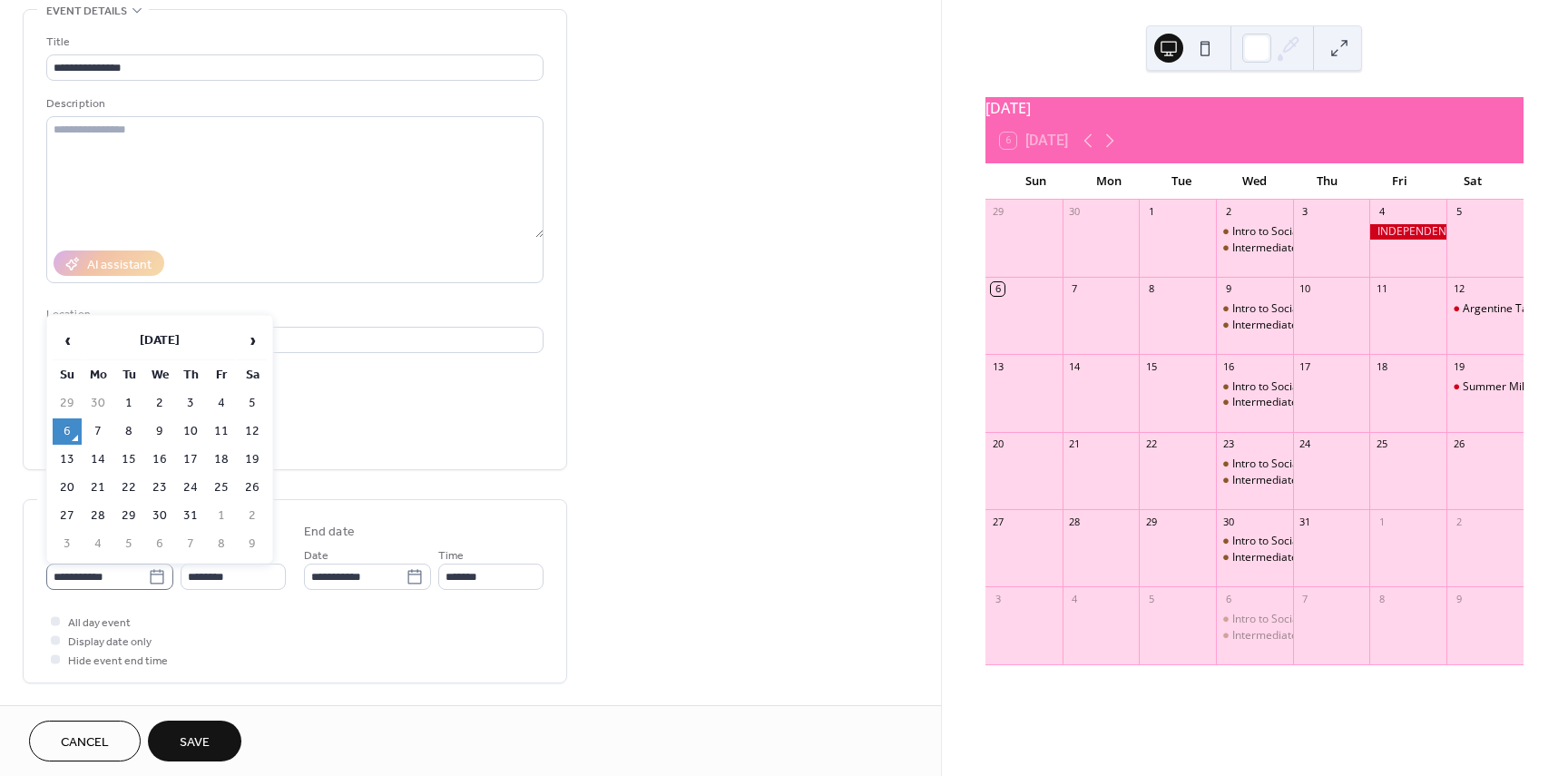 click 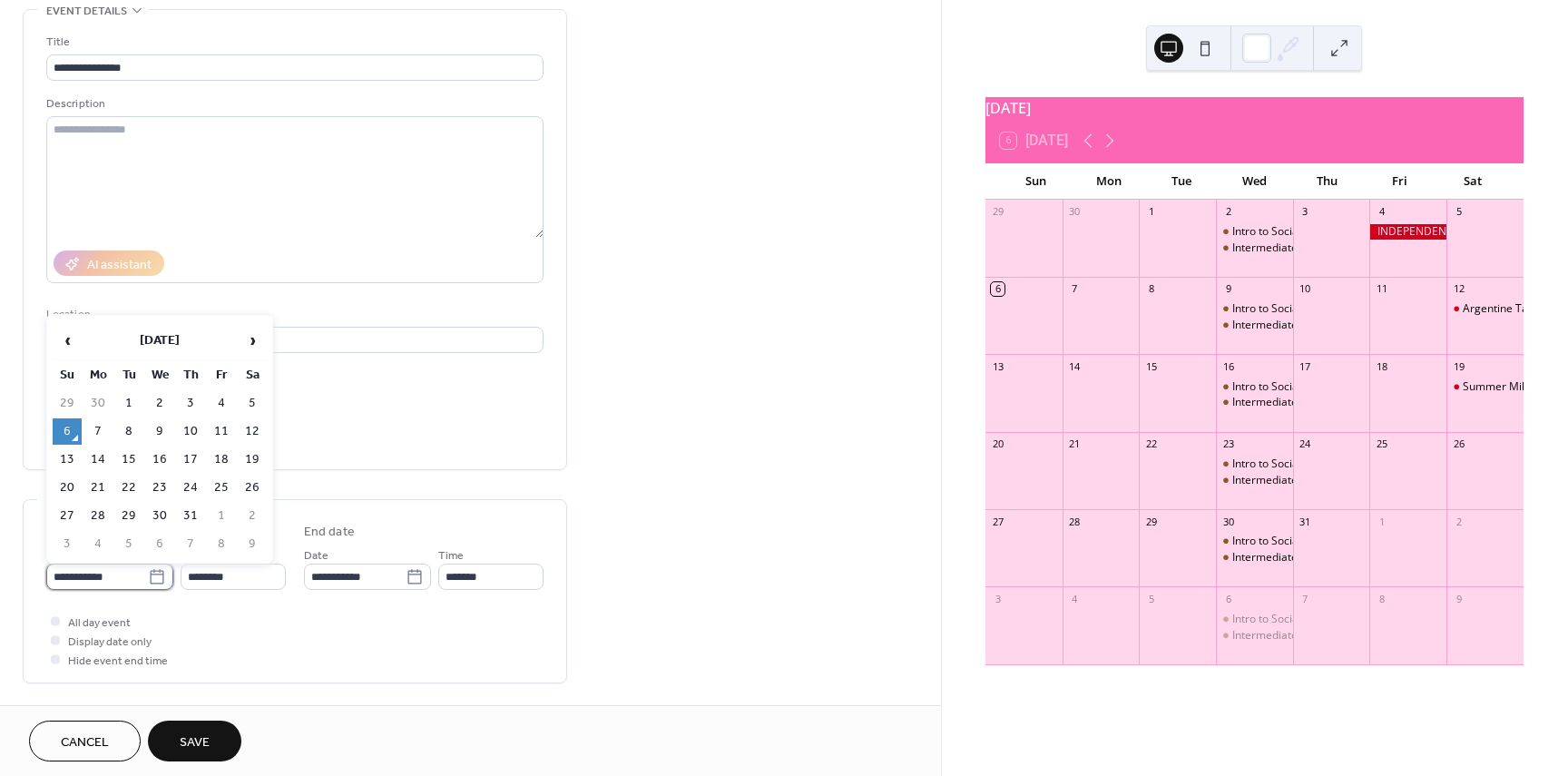 click on "**********" at bounding box center [97, 576] 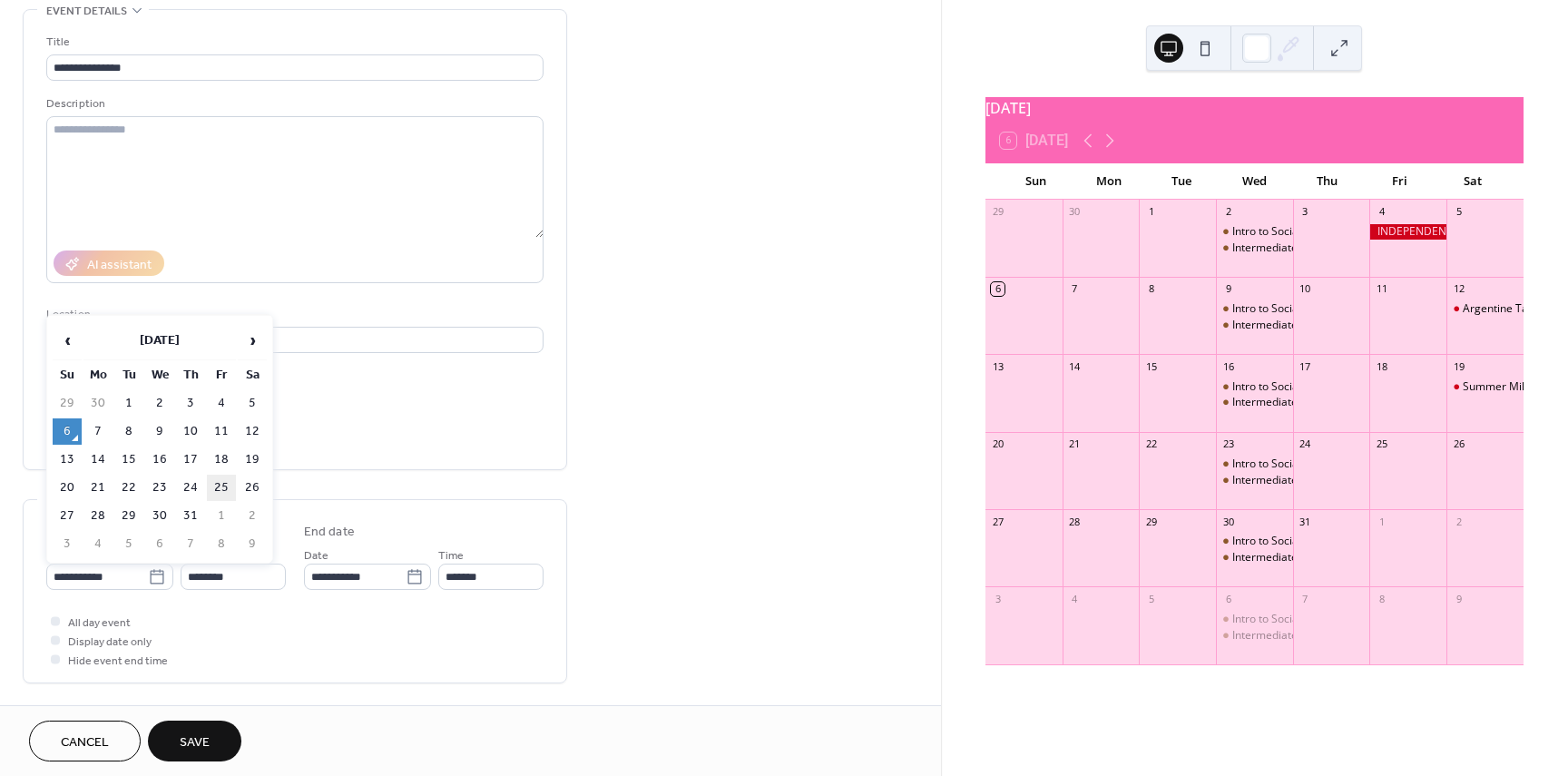 click on "25" at bounding box center (221, 487) 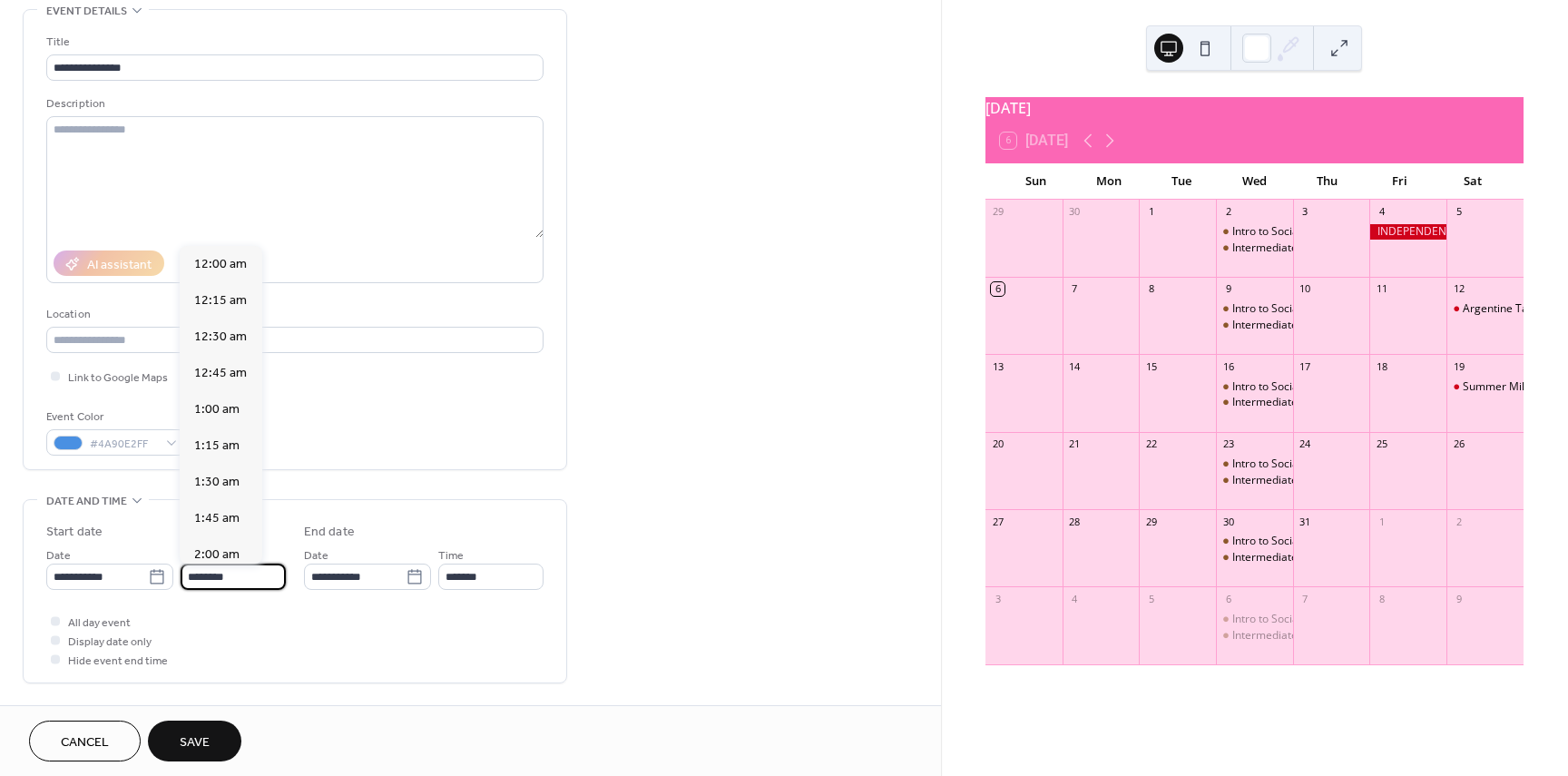 click on "********" at bounding box center (233, 576) 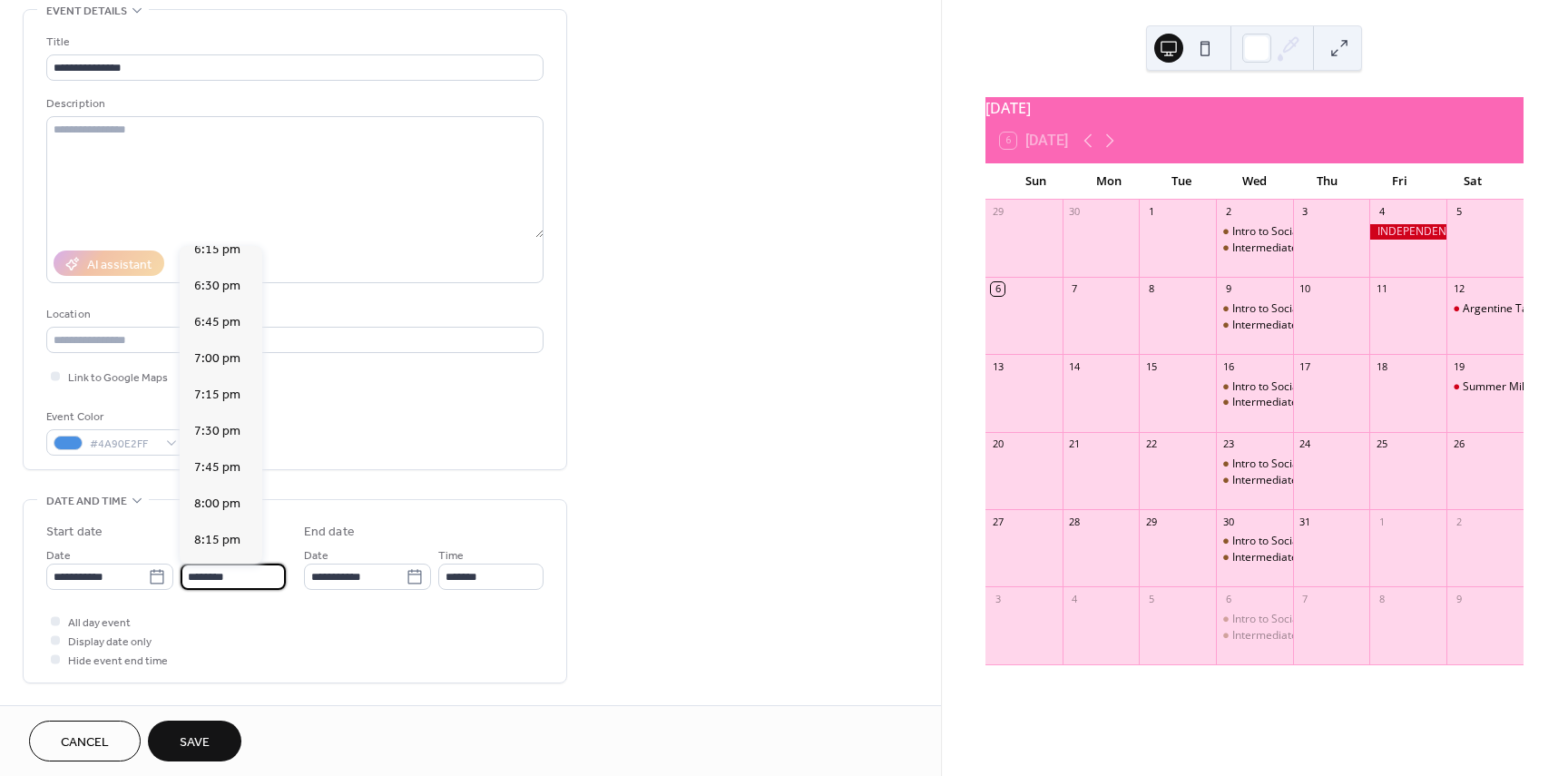 scroll, scrollTop: 2694, scrollLeft: 0, axis: vertical 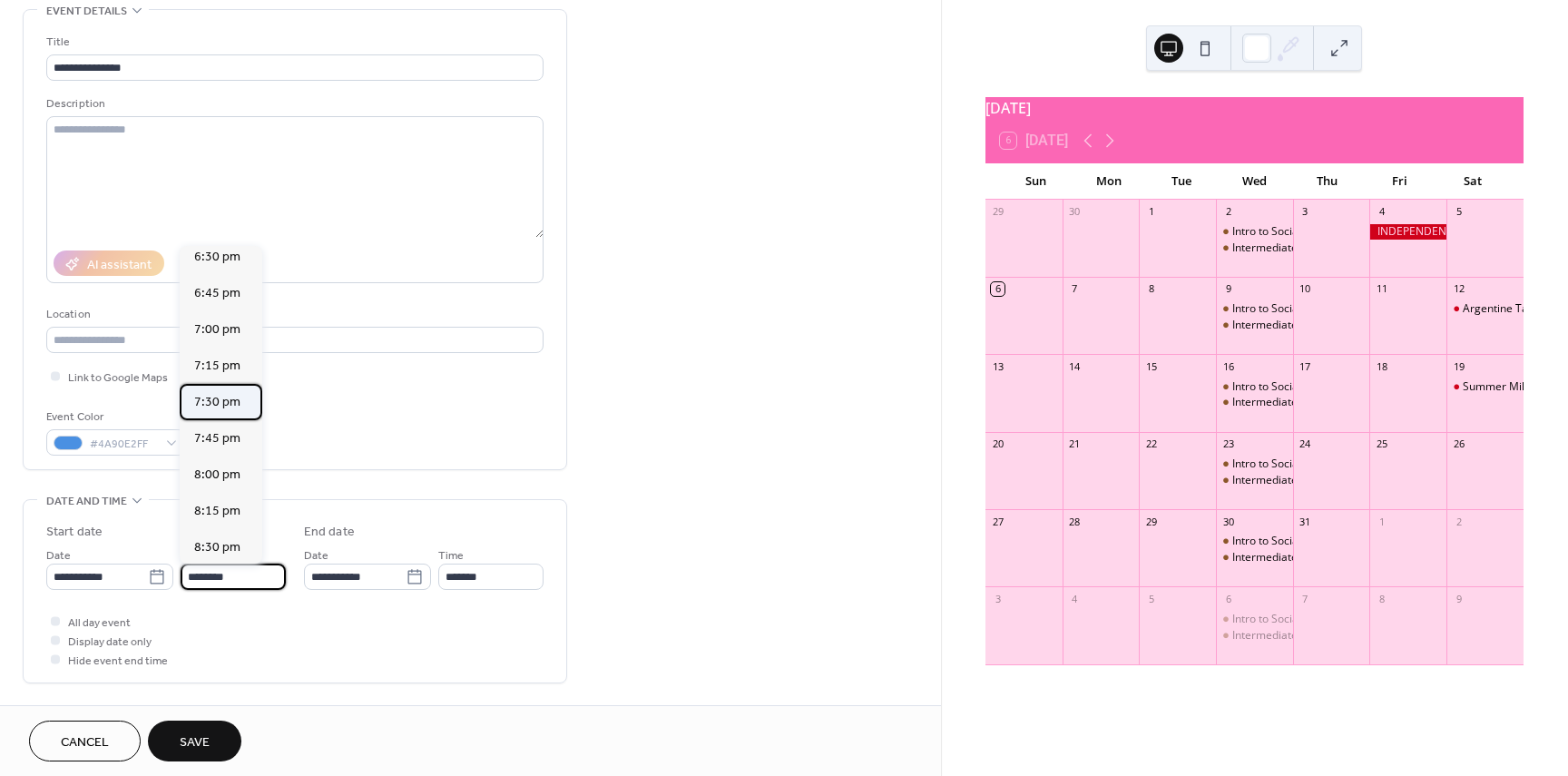 click on "7:30 pm" at bounding box center (217, 402) 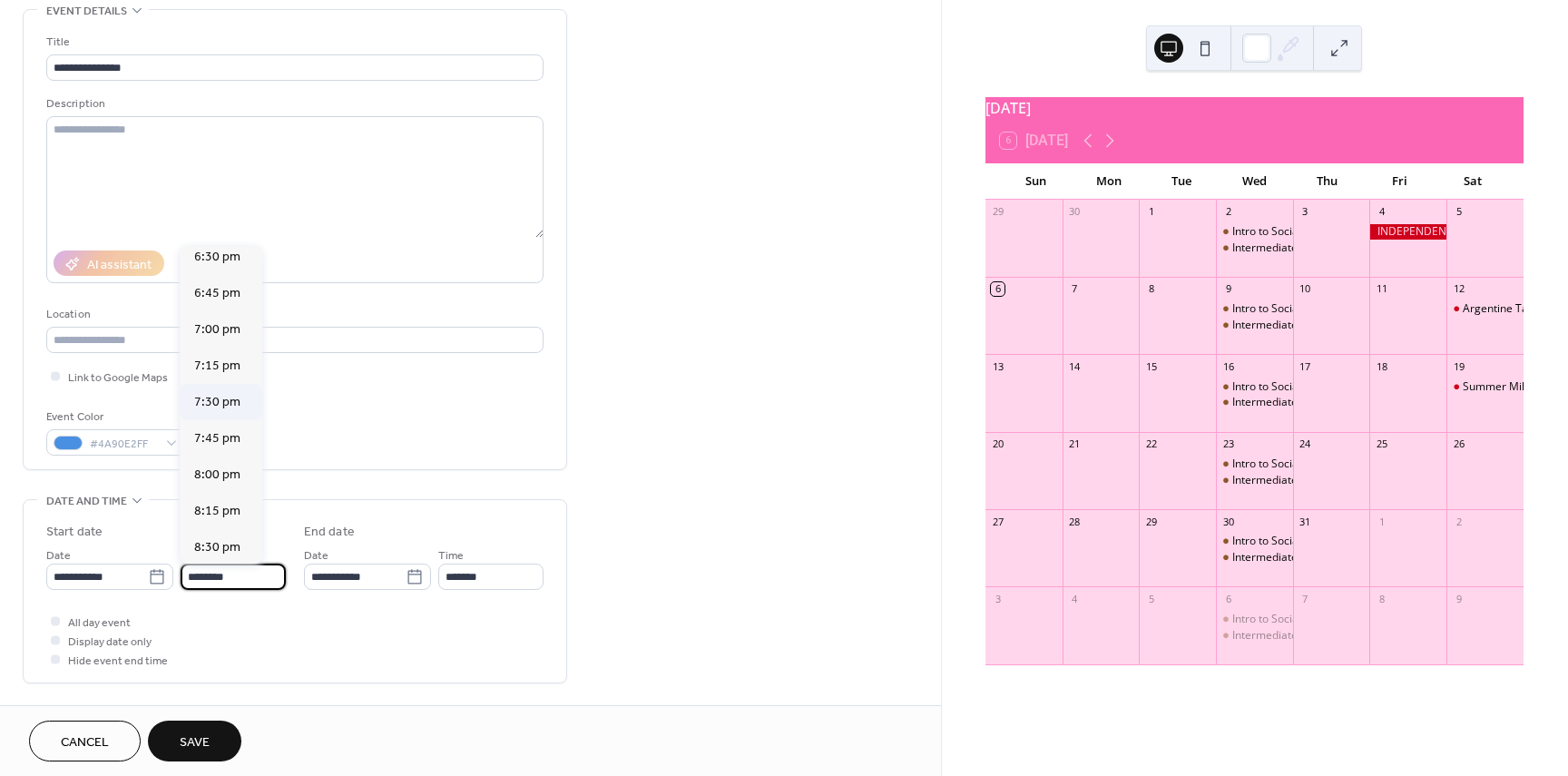 type on "*******" 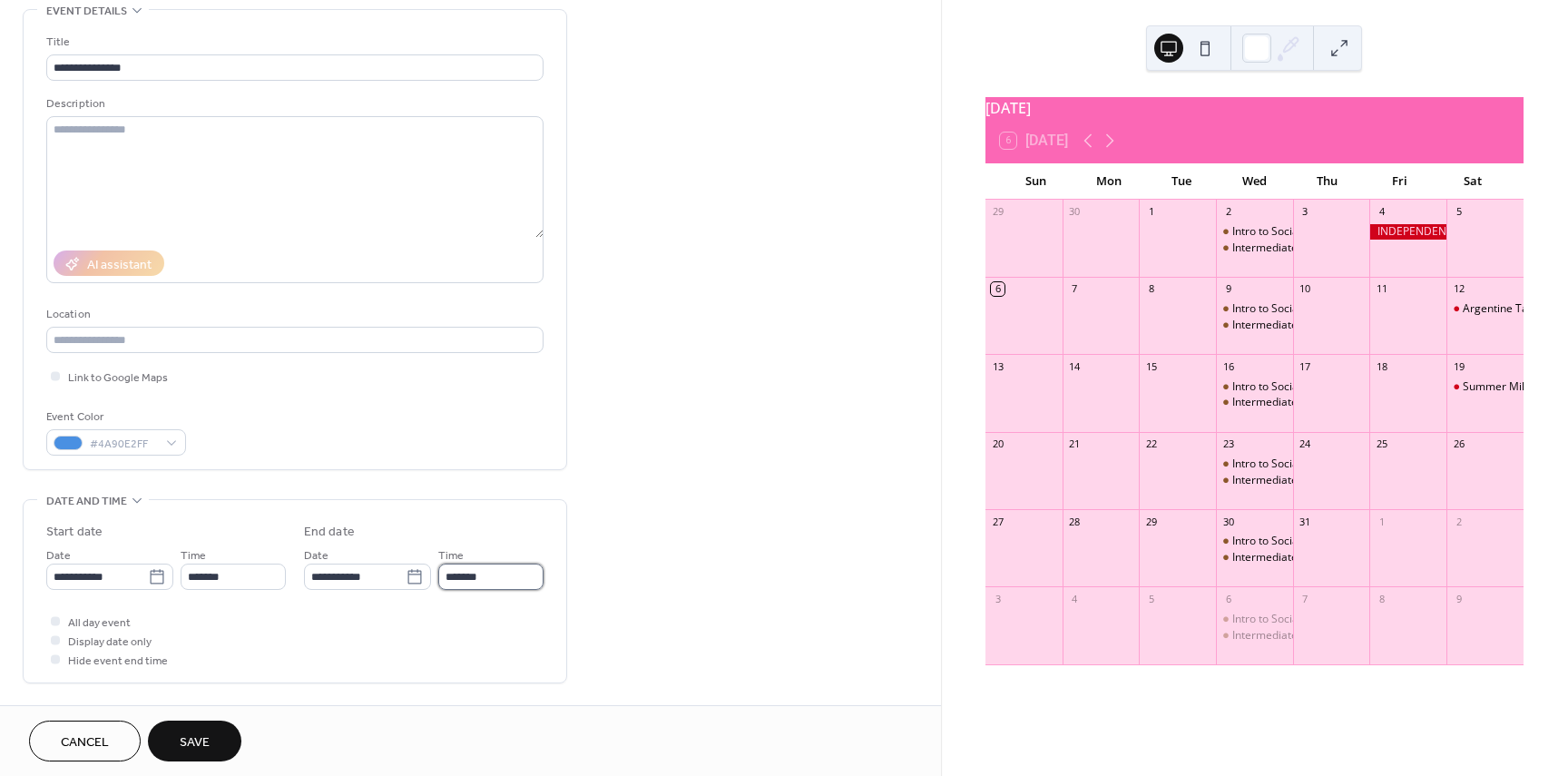 click on "*******" at bounding box center (491, 576) 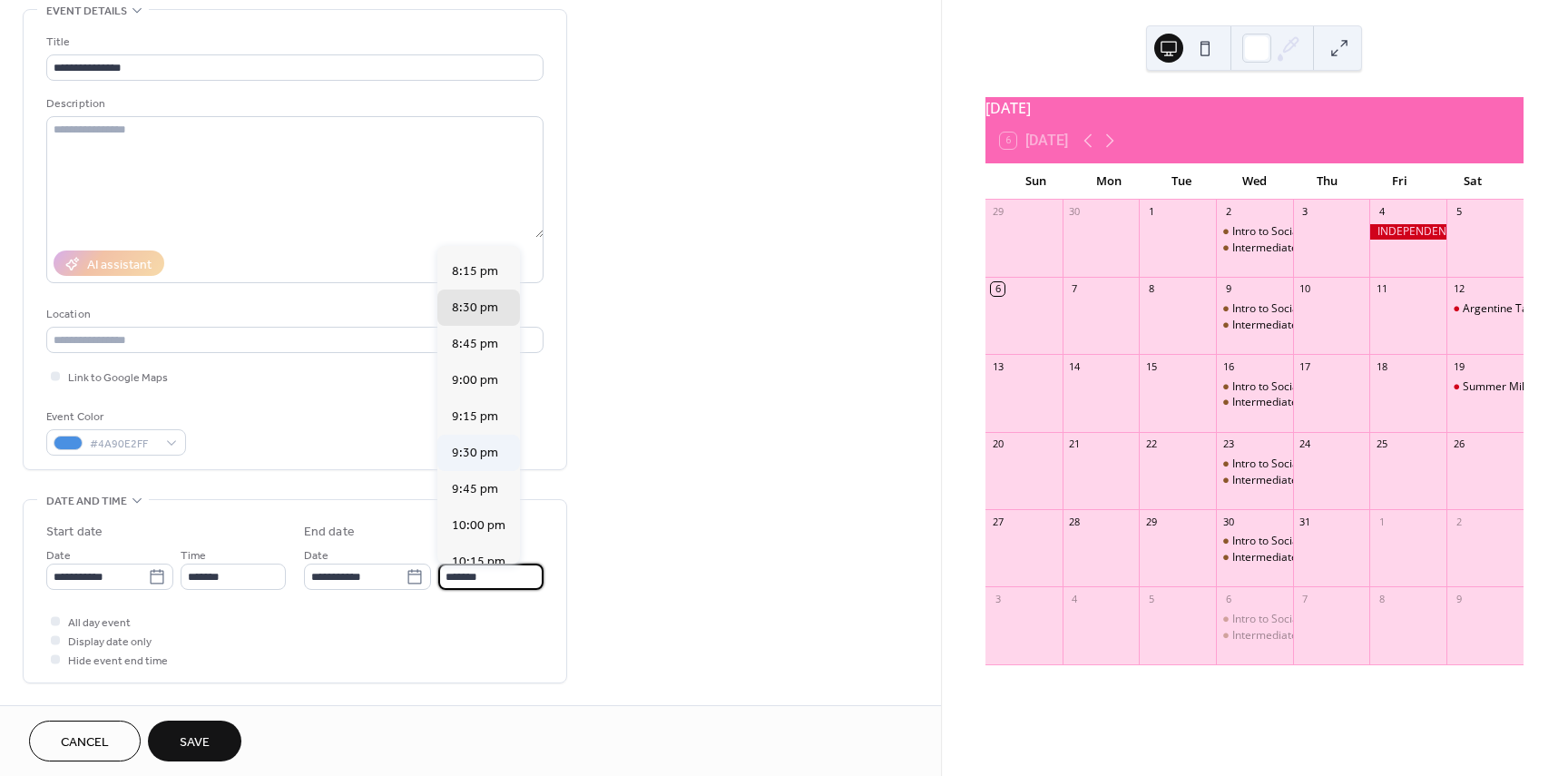scroll, scrollTop: 91, scrollLeft: 0, axis: vertical 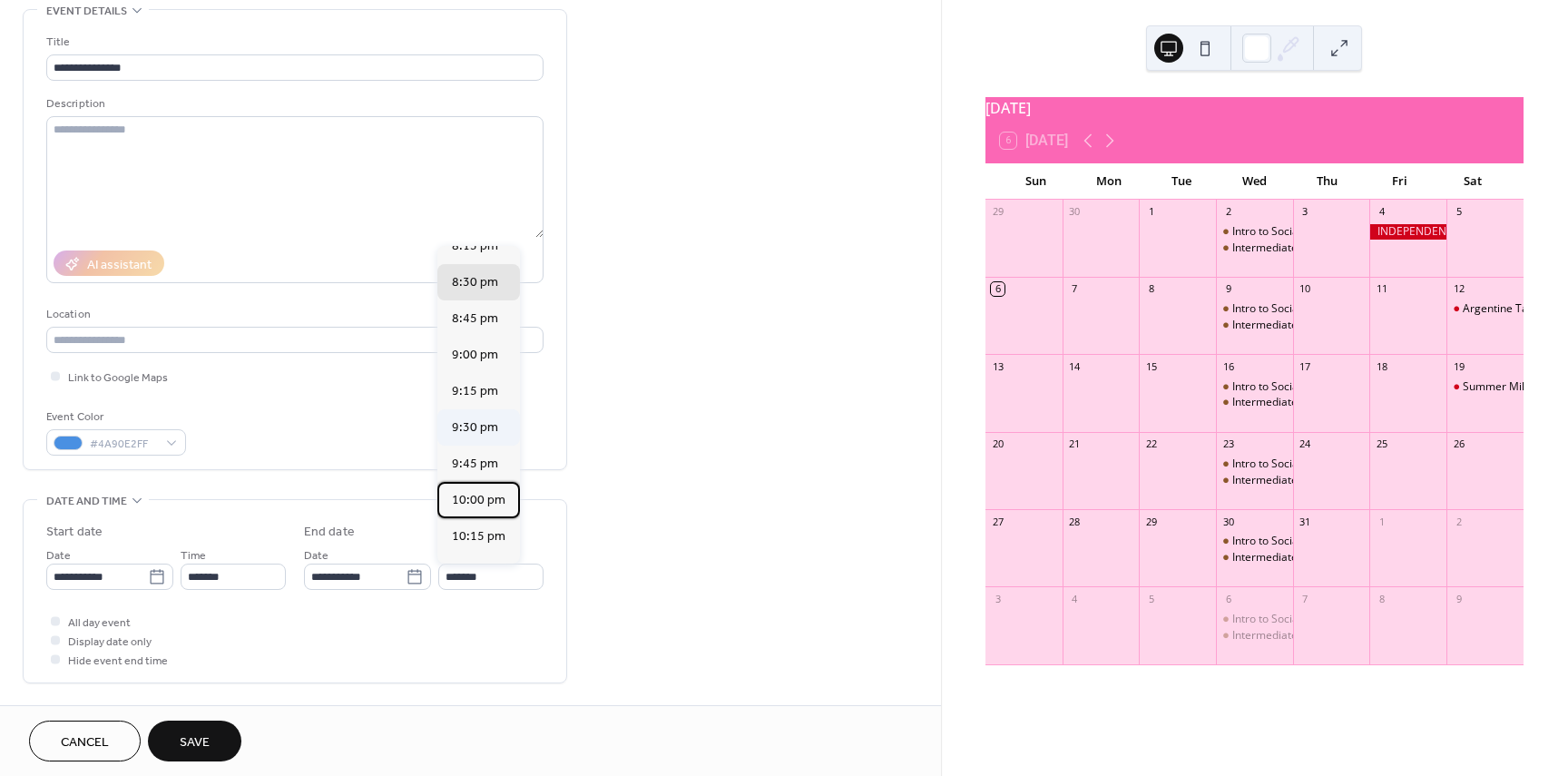 click on "10:00 pm" at bounding box center (478, 500) 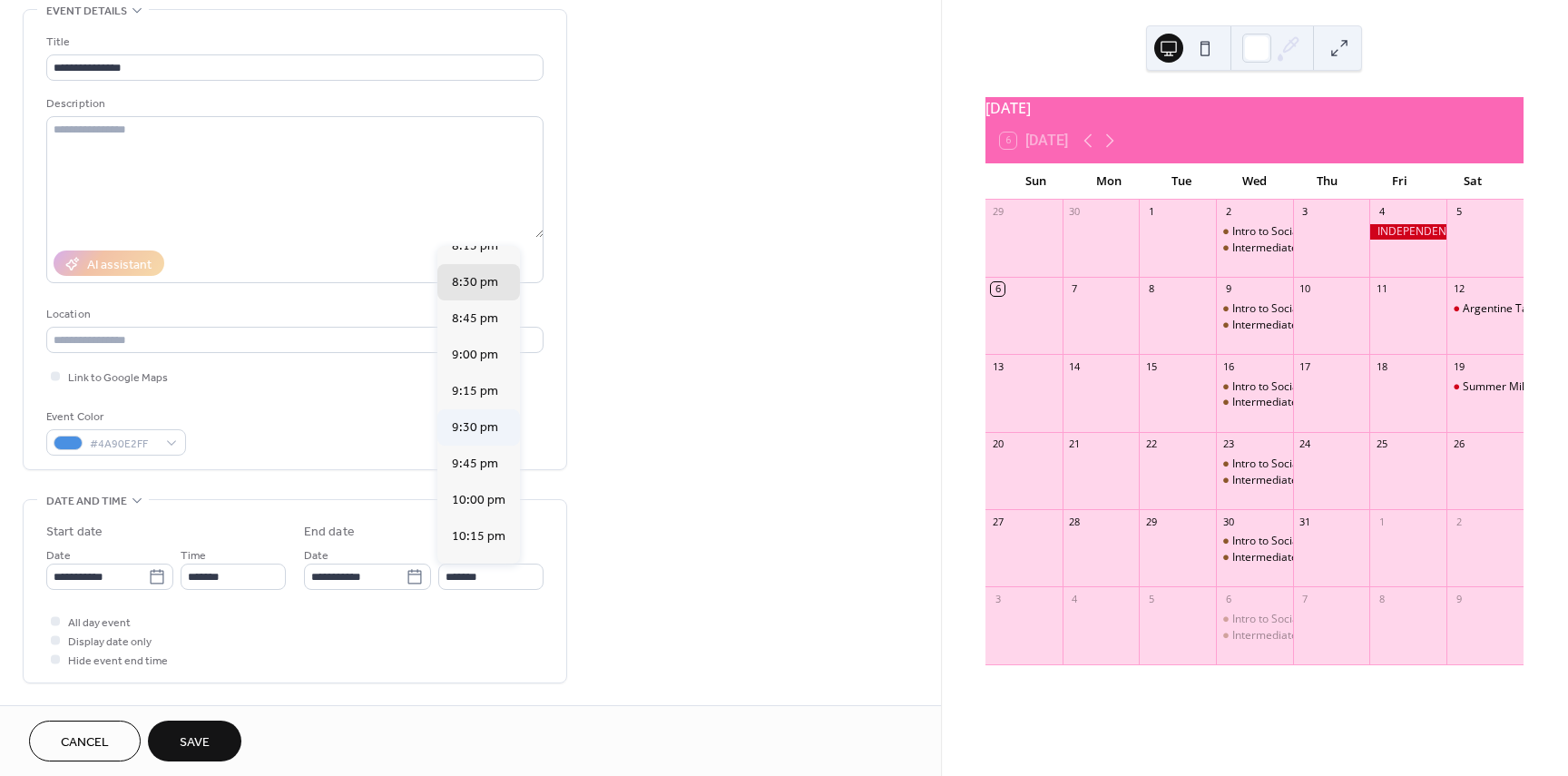 type on "********" 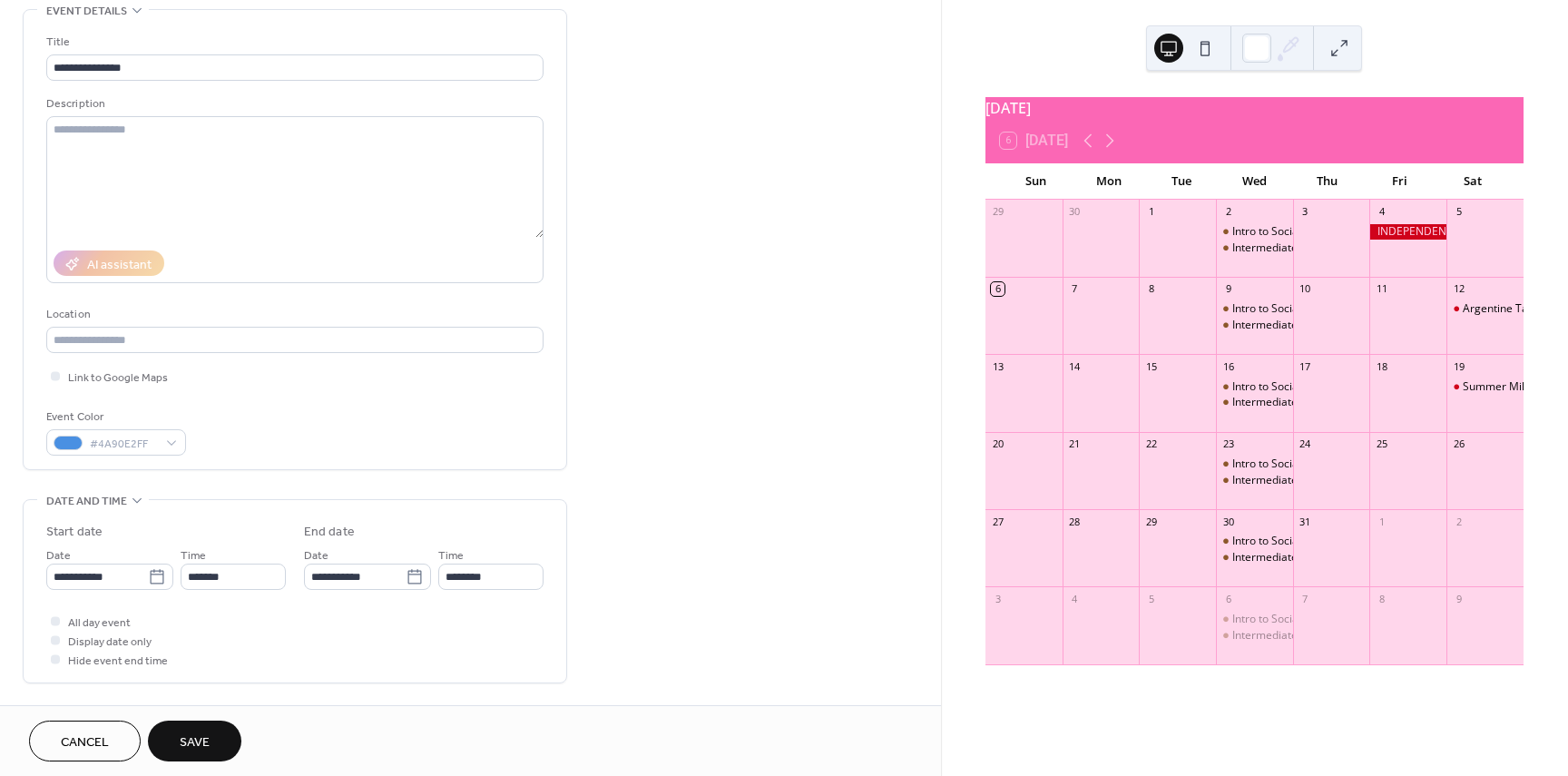 click on "Save" at bounding box center [194, 742] 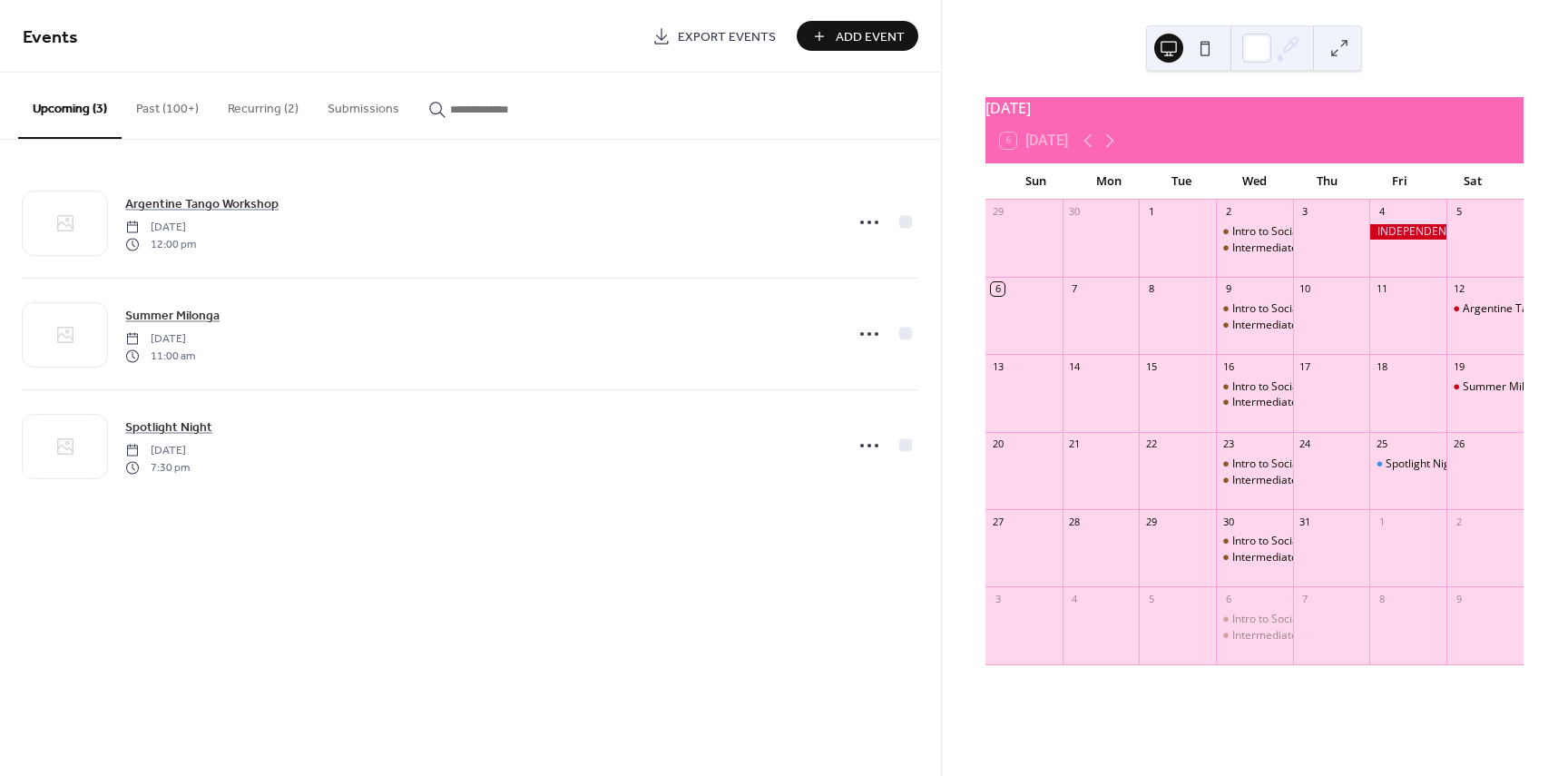 click on "Add Event" at bounding box center [870, 37] 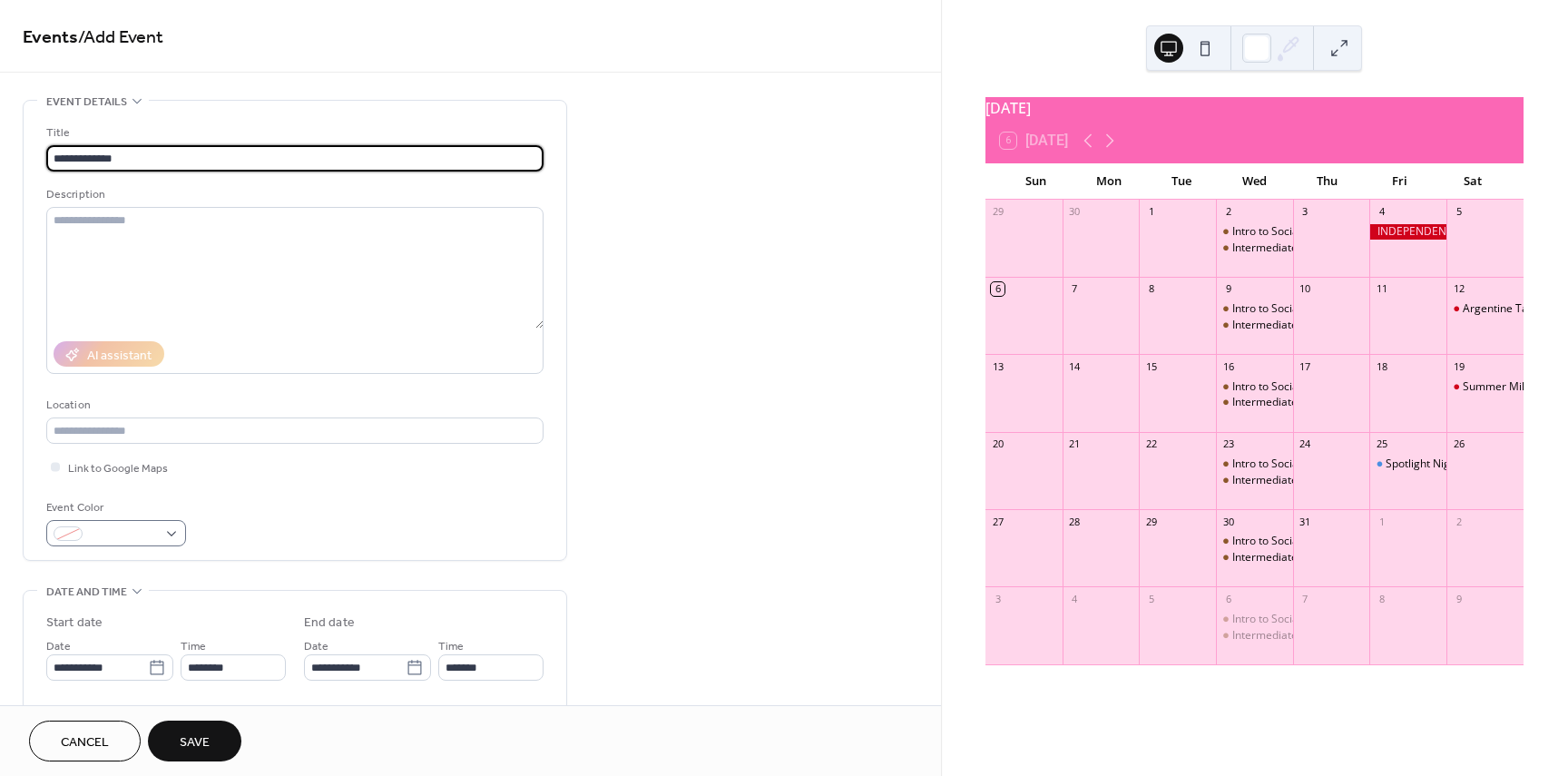 type on "**********" 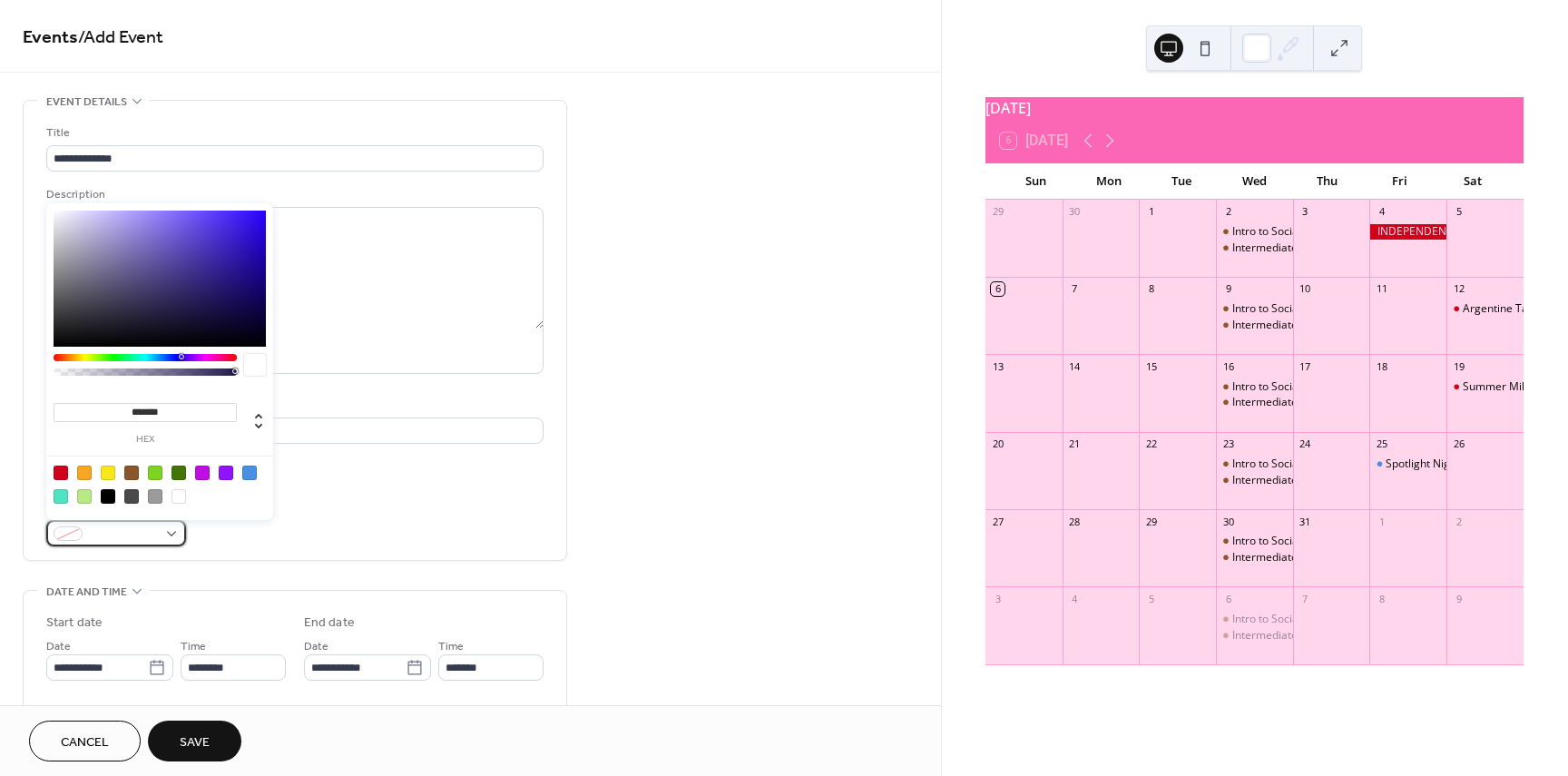 click at bounding box center [116, 533] 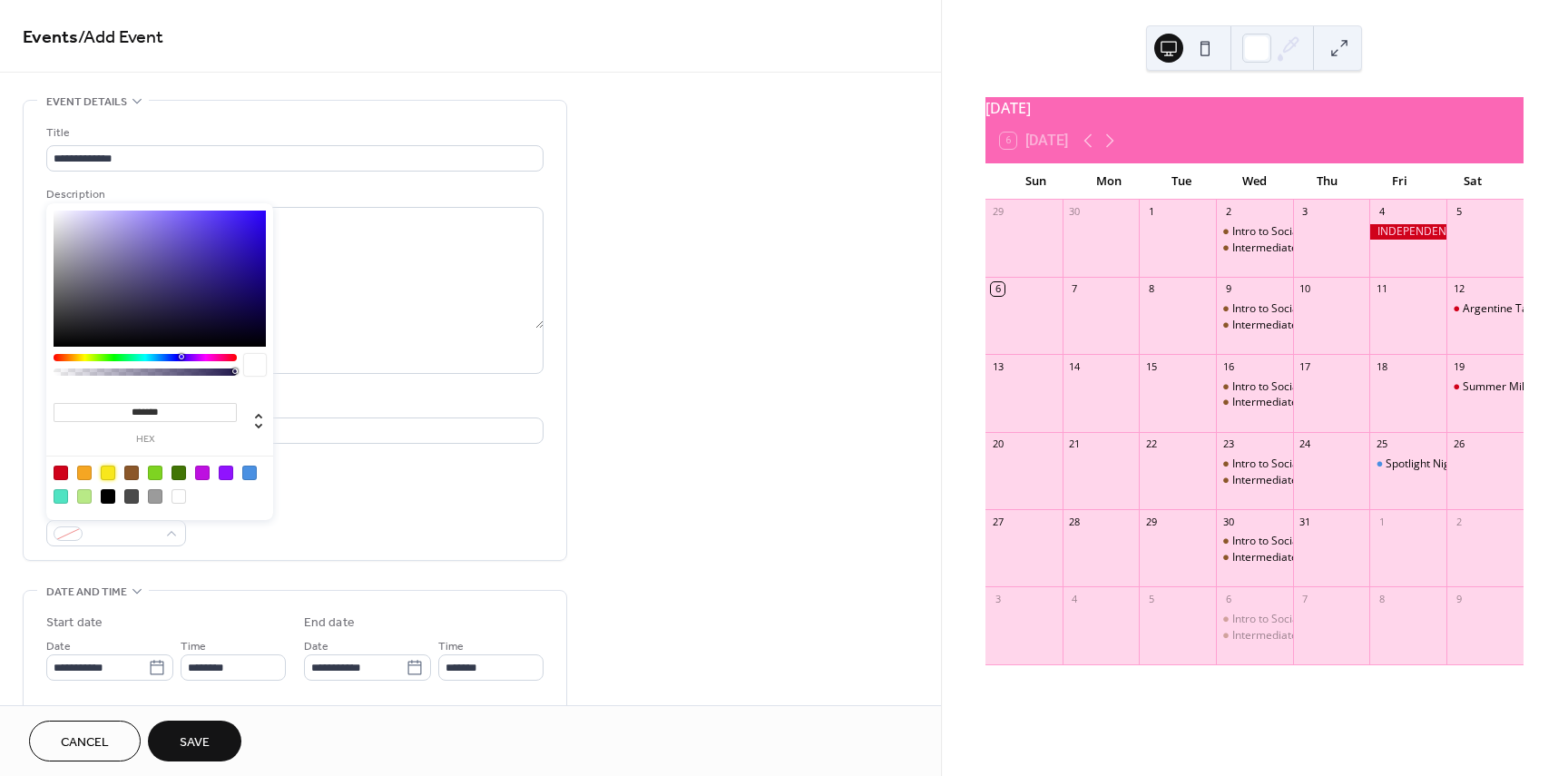 click at bounding box center (108, 473) 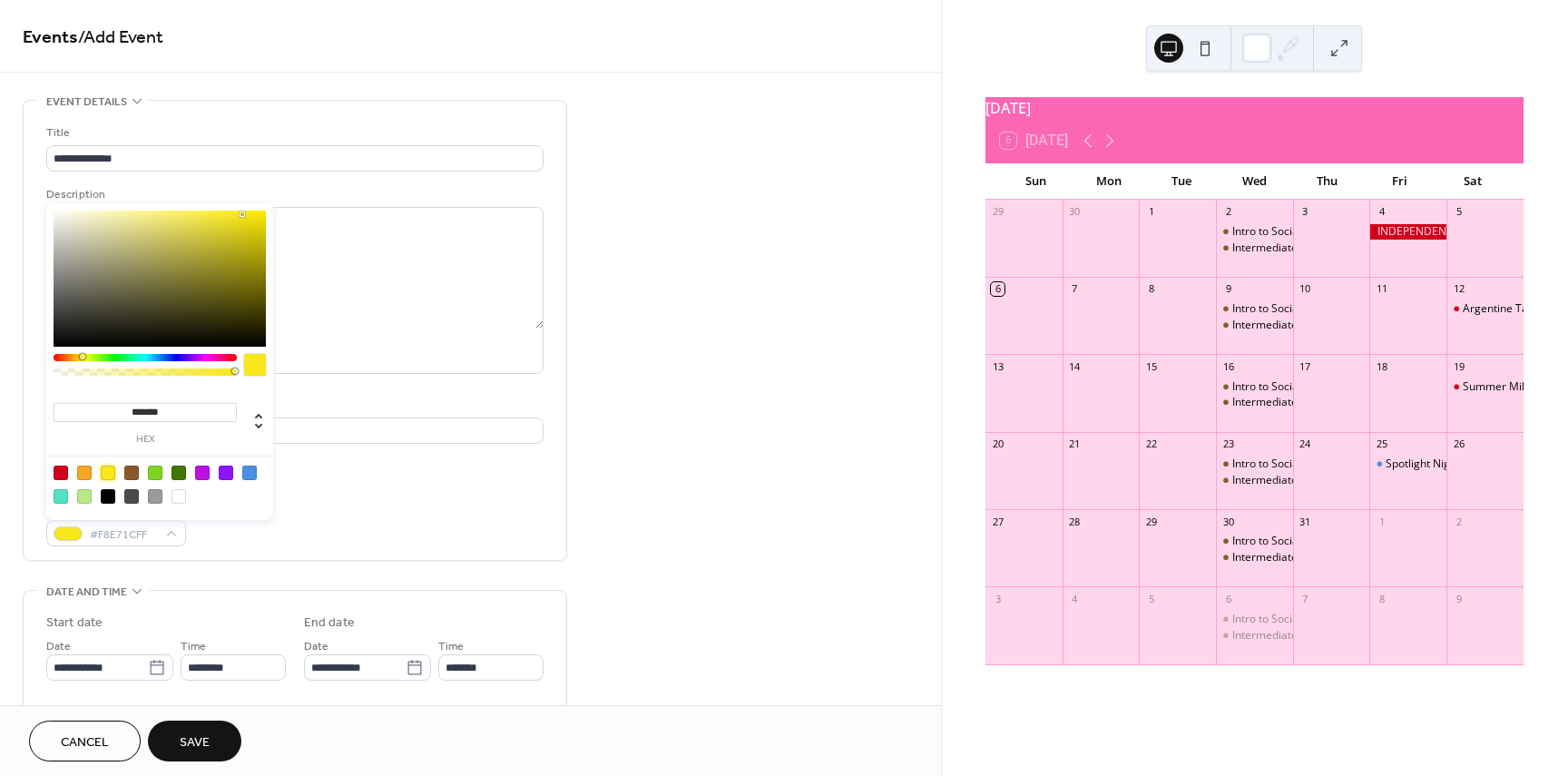 scroll, scrollTop: 91, scrollLeft: 0, axis: vertical 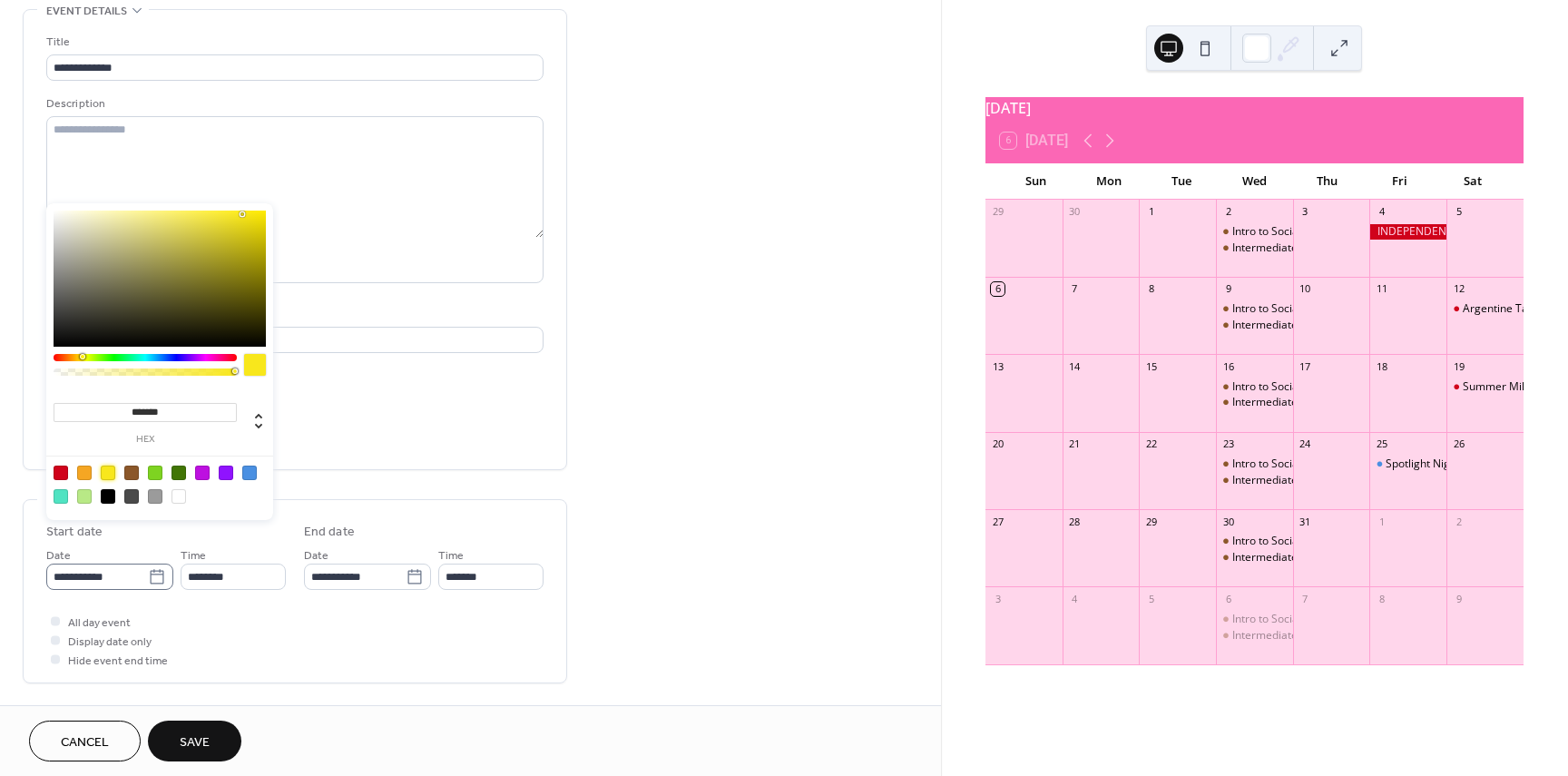 click 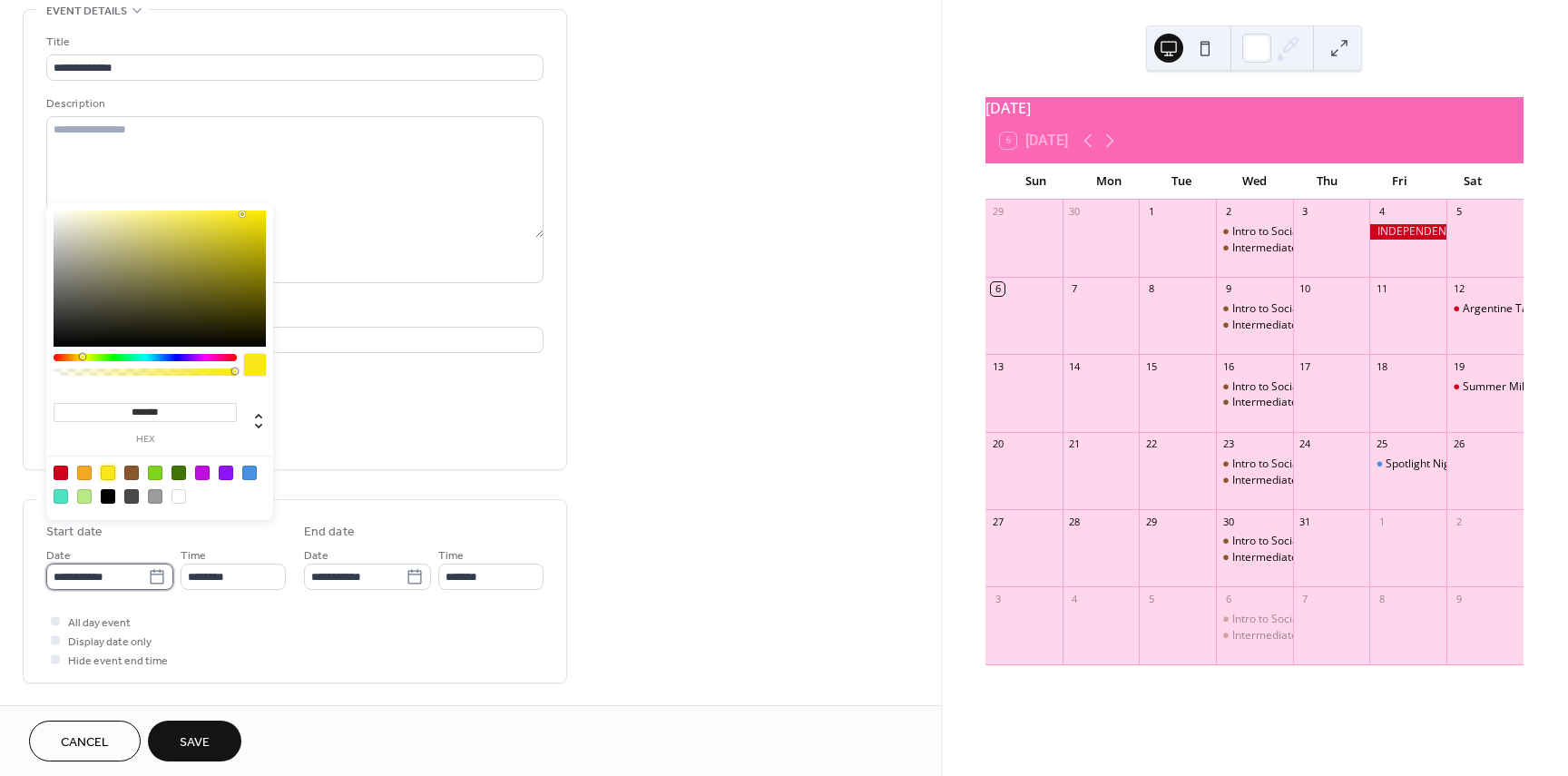 click on "**********" at bounding box center [97, 576] 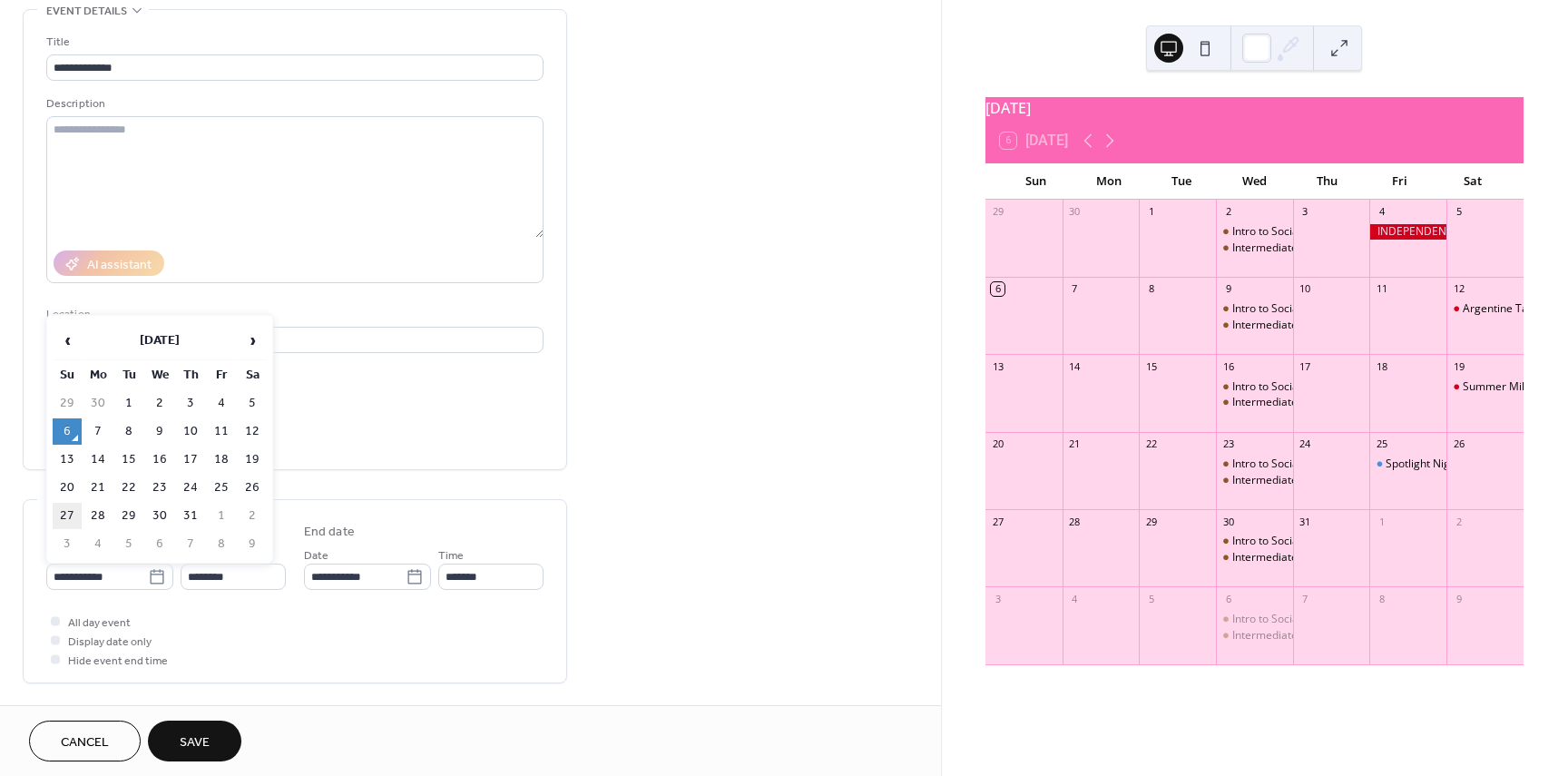 click on "27" at bounding box center (67, 516) 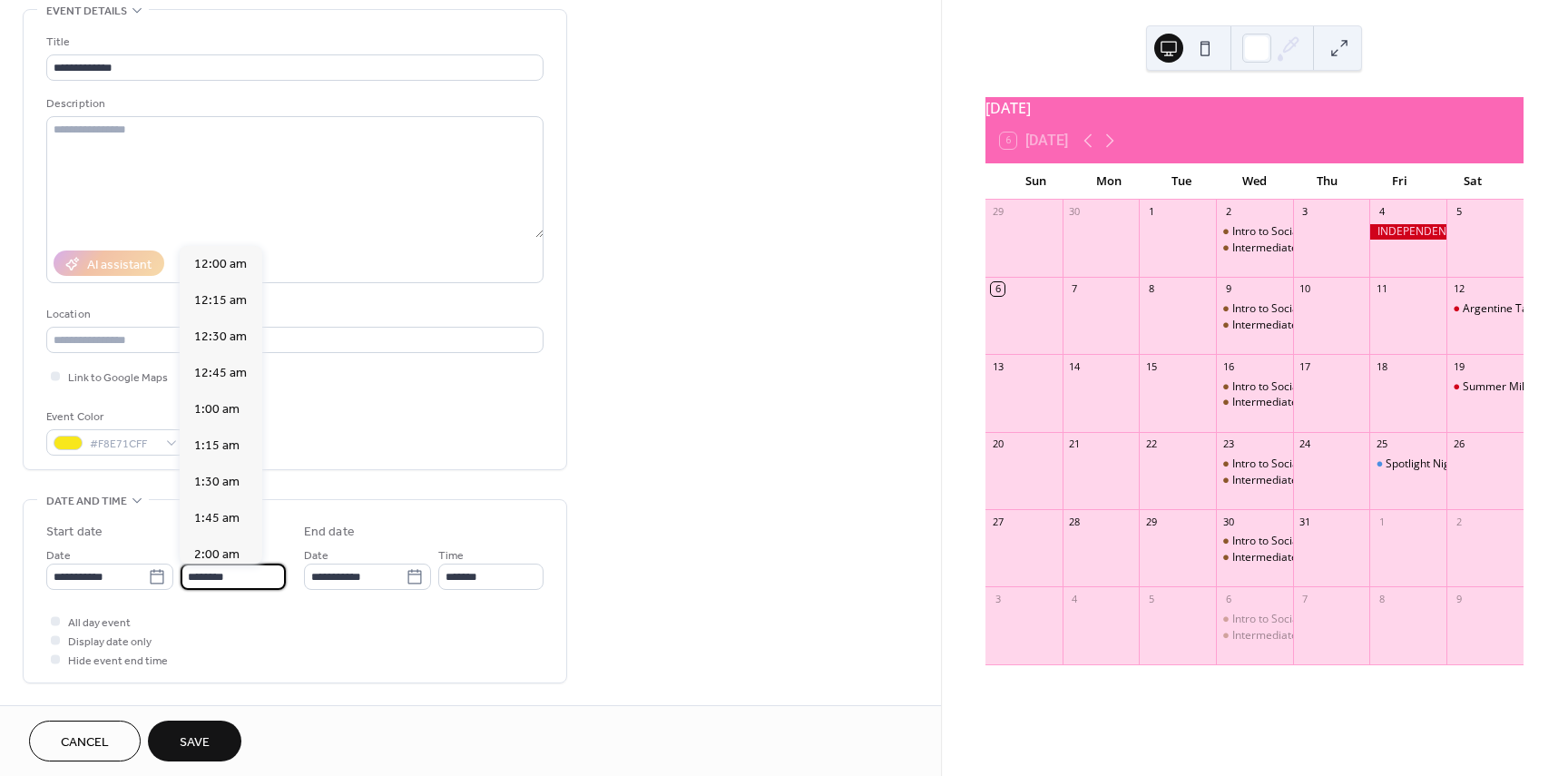 click on "********" at bounding box center [233, 576] 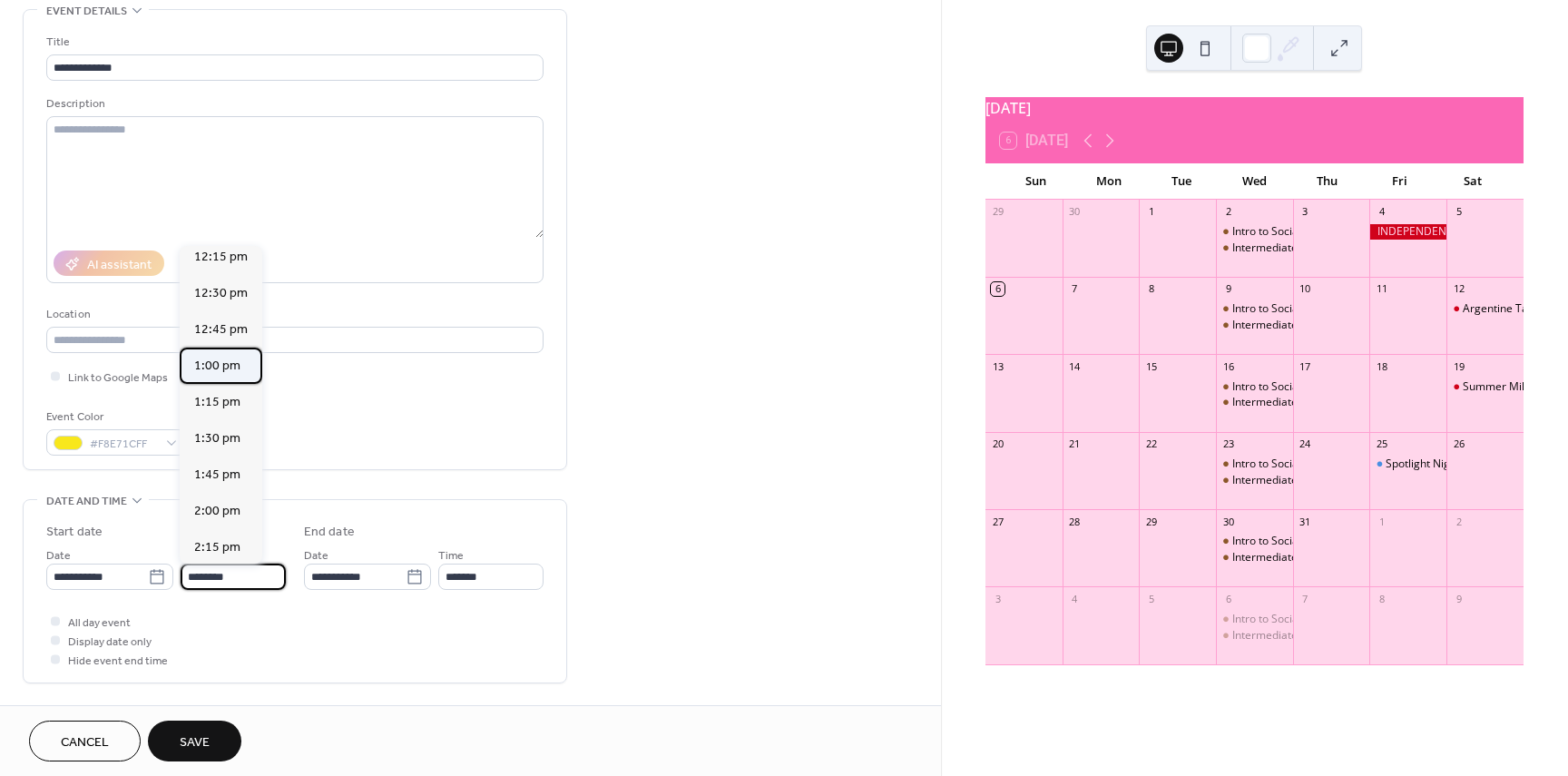 click on "1:00 pm" at bounding box center (217, 366) 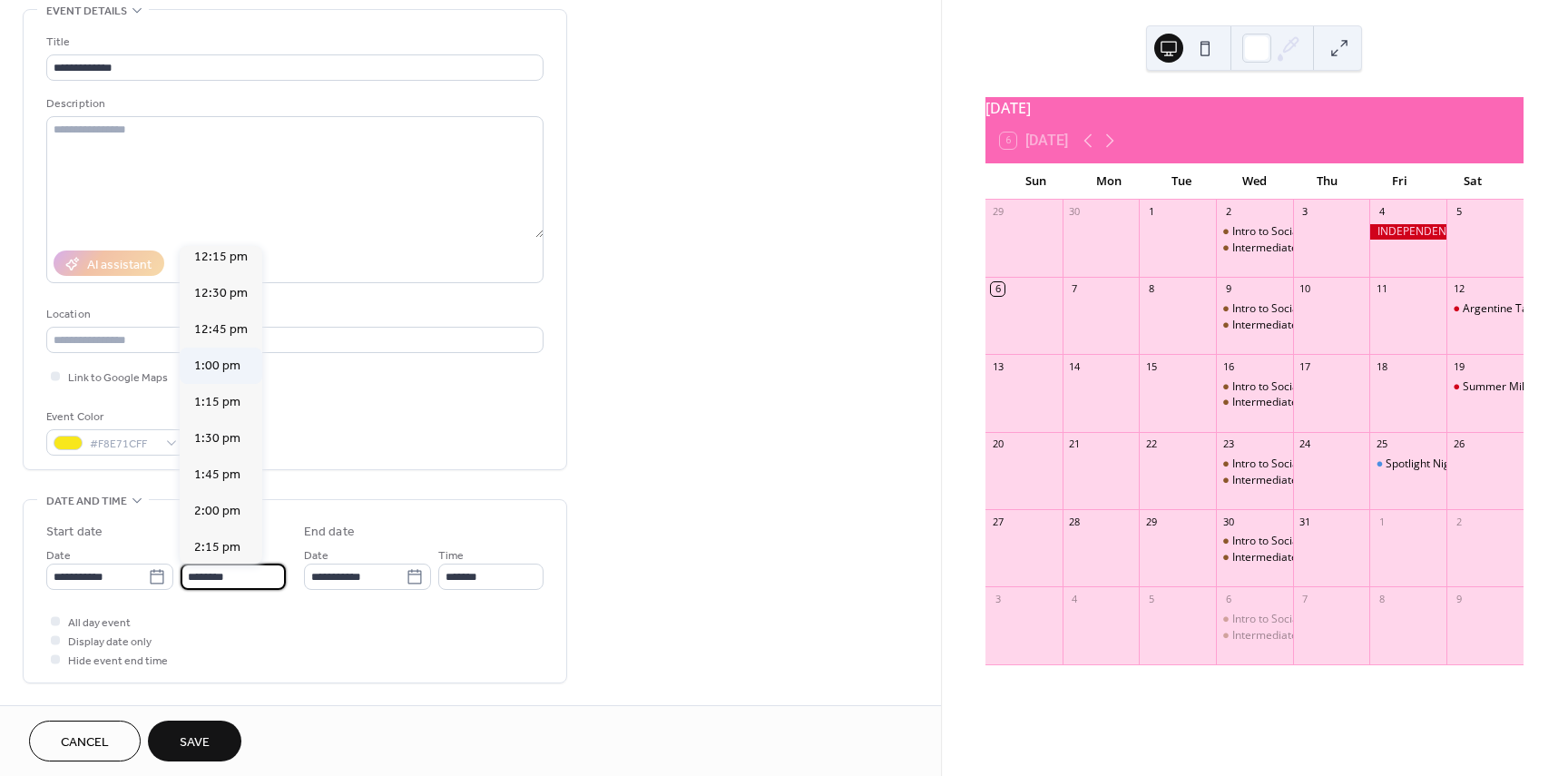 type on "*******" 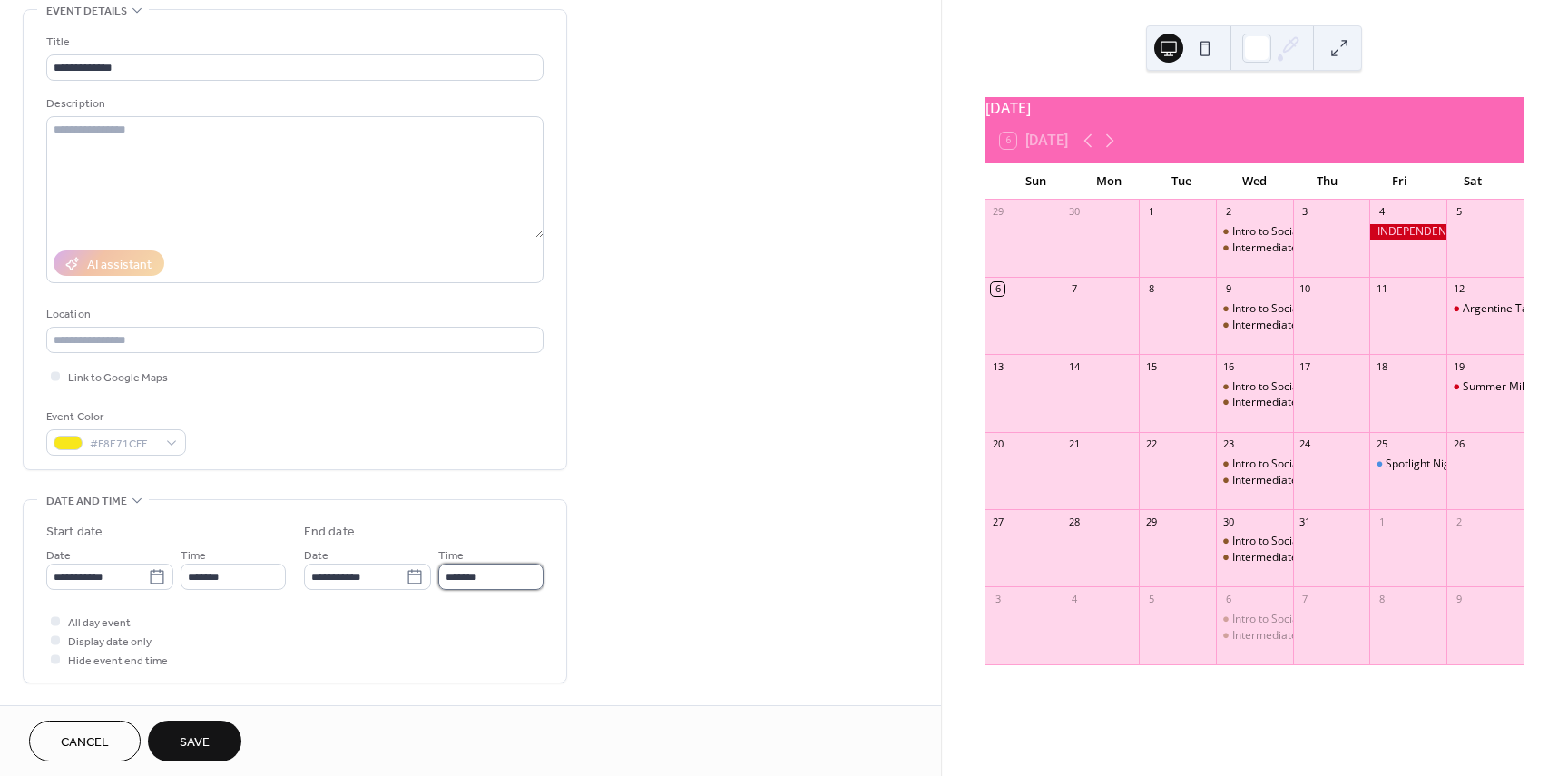 click on "*******" at bounding box center (491, 576) 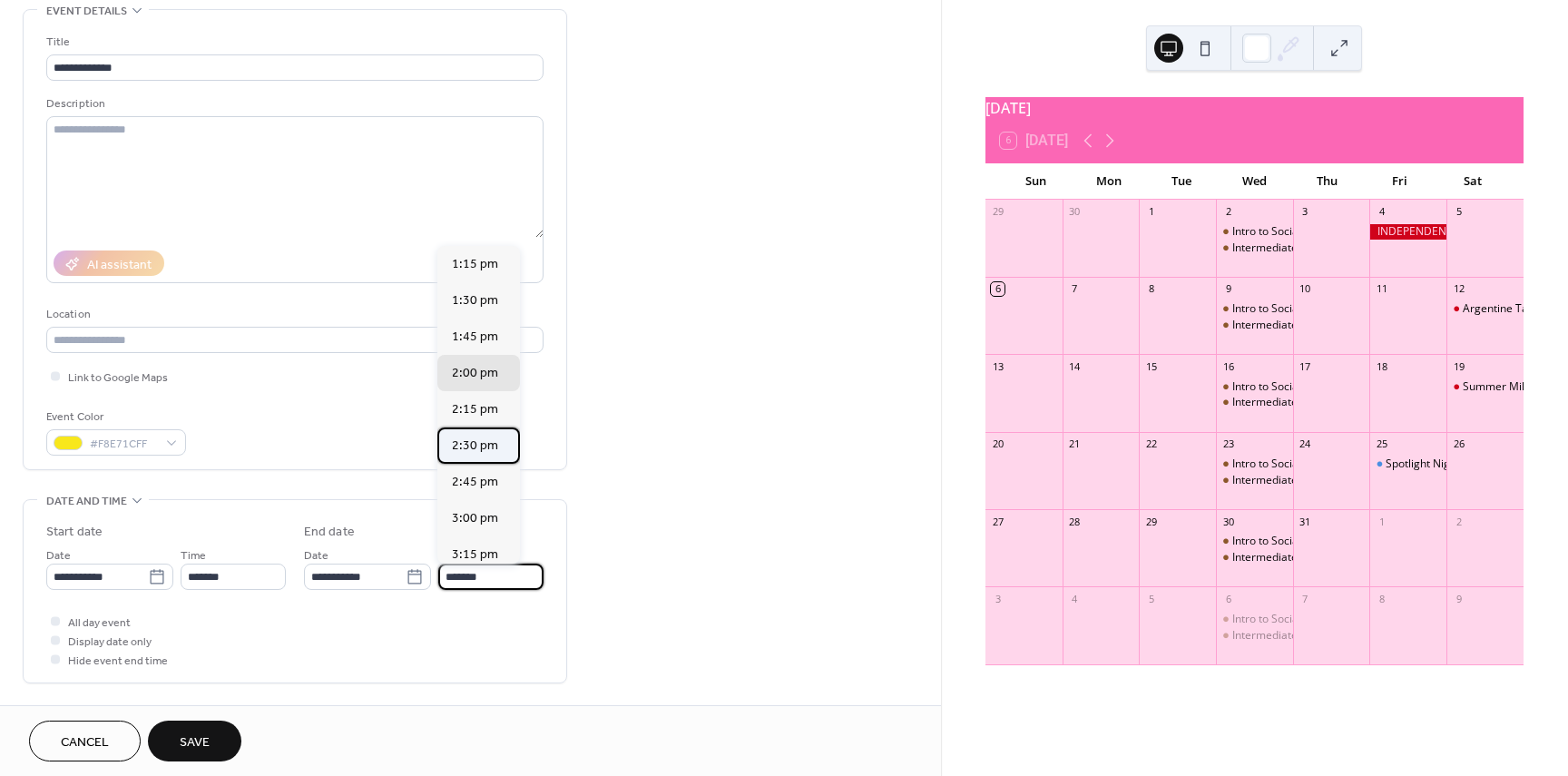 click on "2:30 pm" at bounding box center (475, 446) 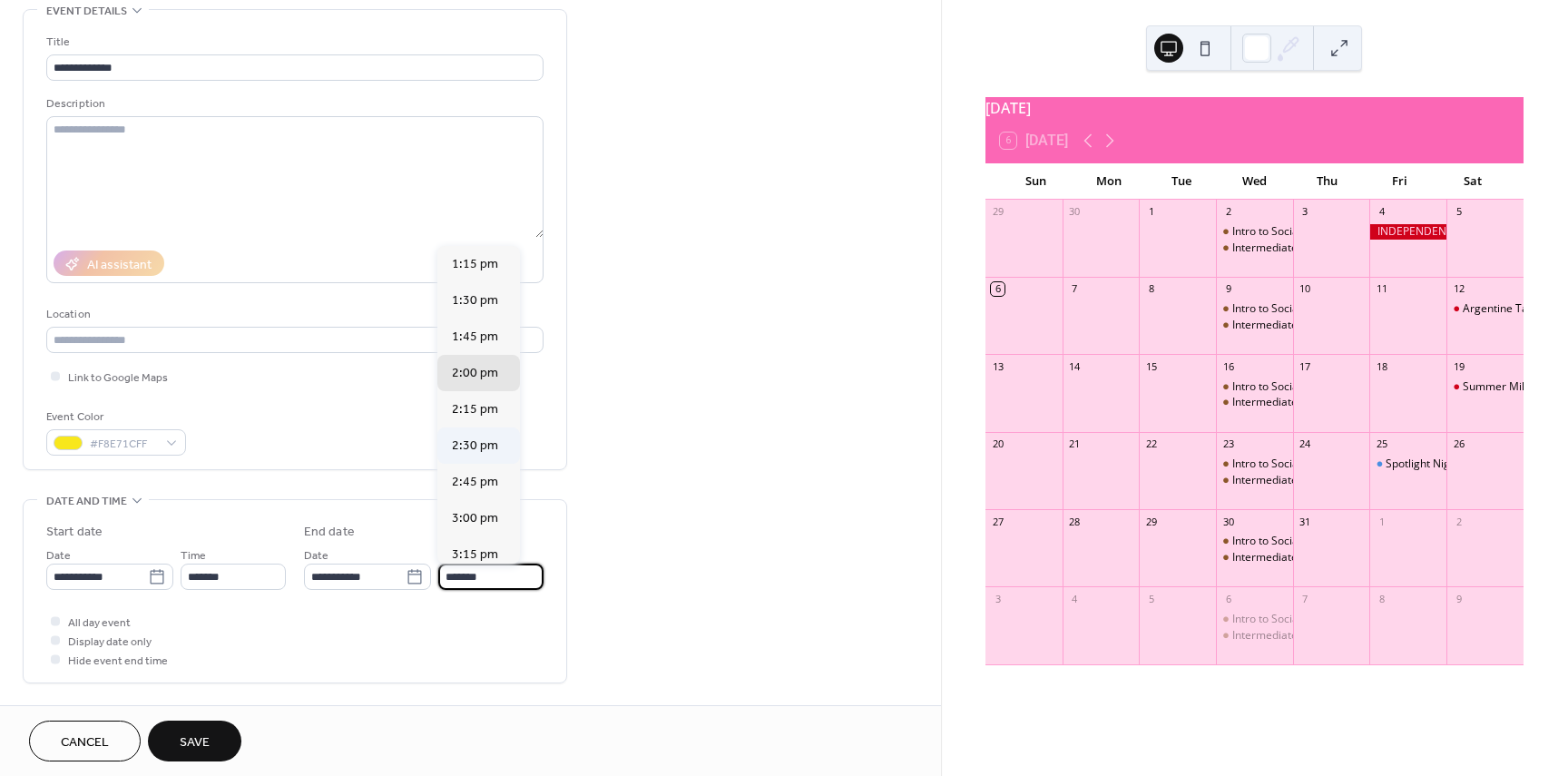 type on "*******" 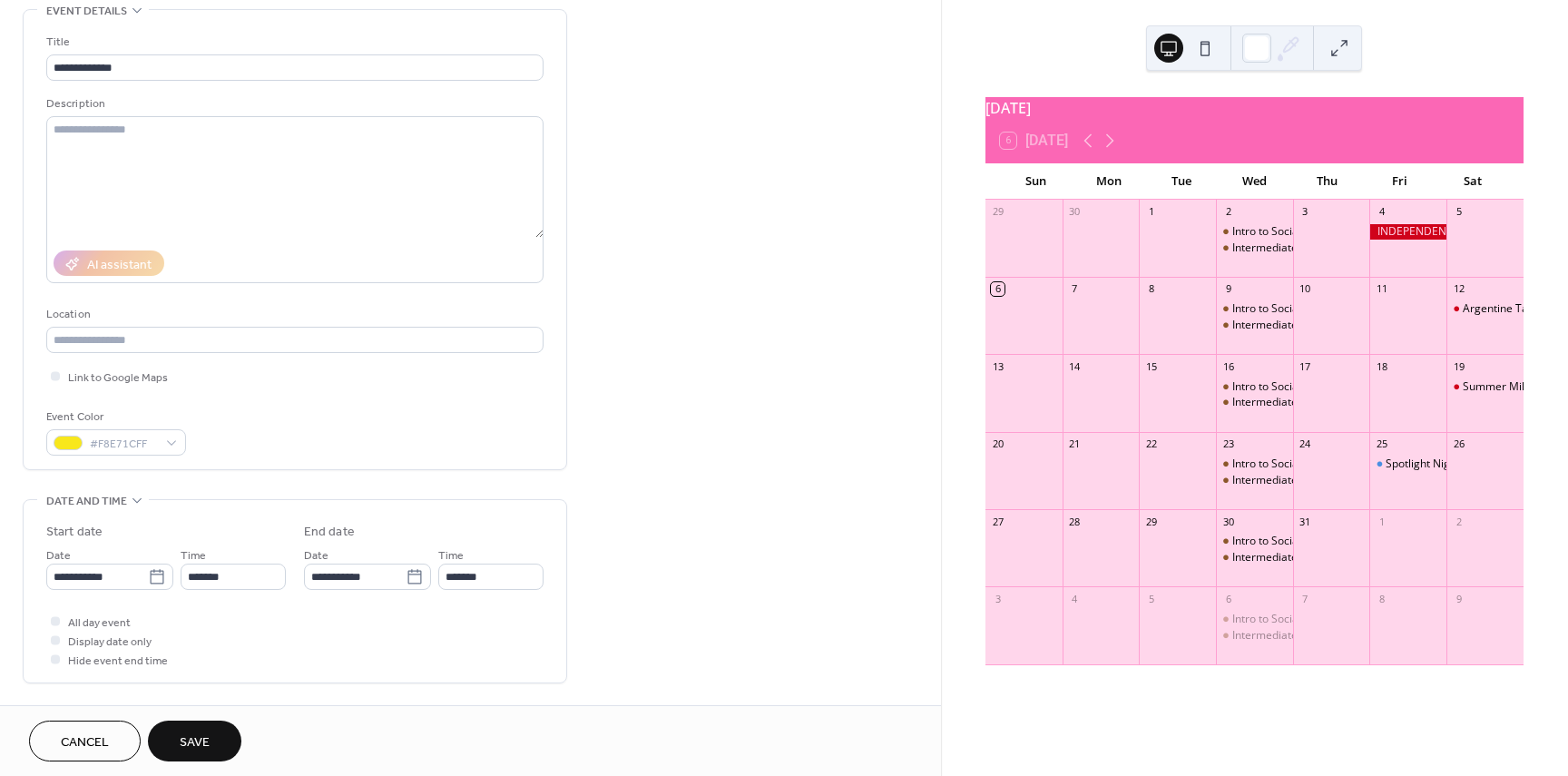 click on "Save" at bounding box center [194, 741] 